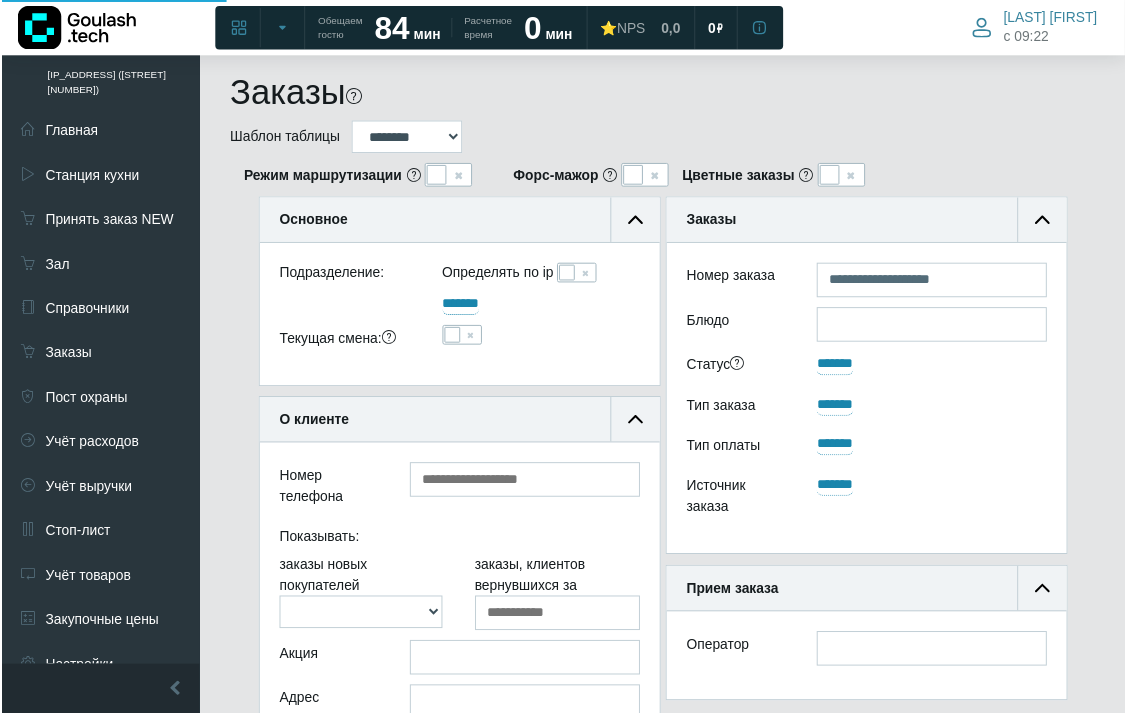 scroll, scrollTop: 577, scrollLeft: 120, axis: both 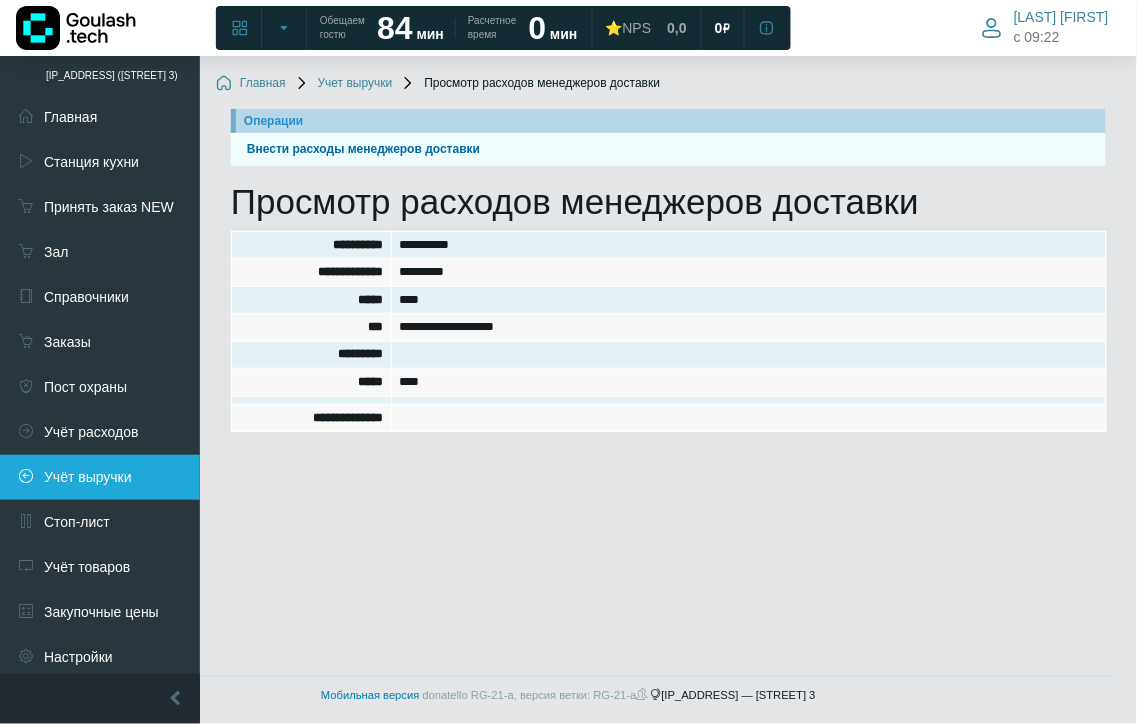 click on "Учёт выручки" at bounding box center (100, 477) 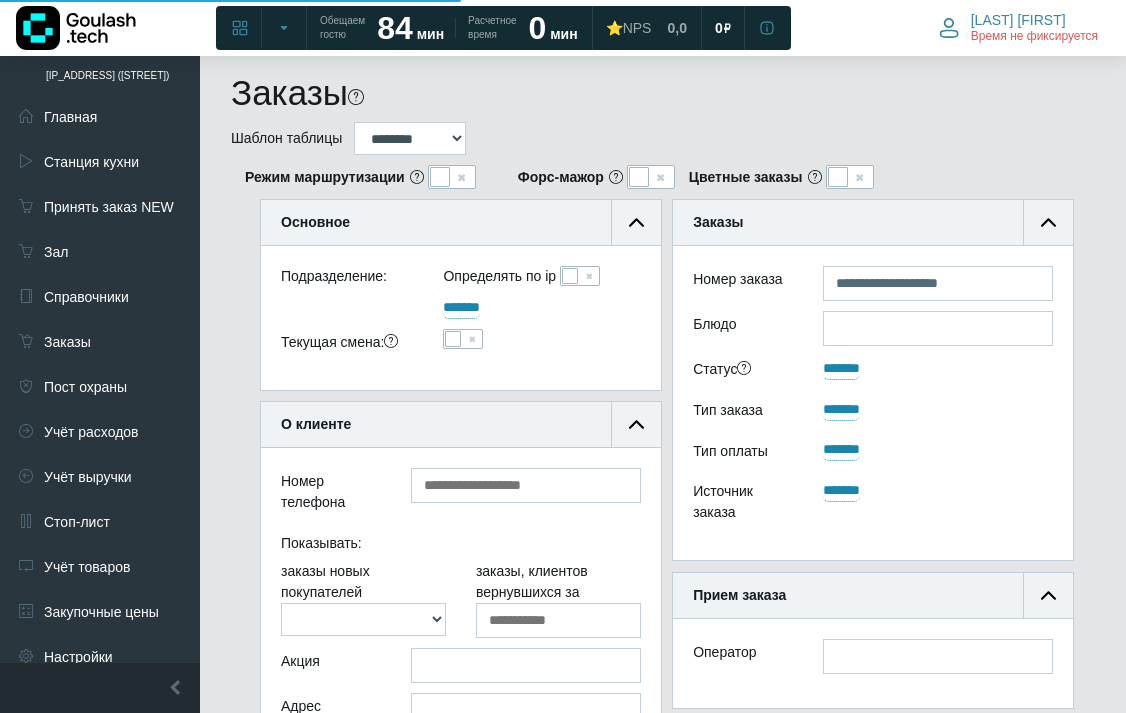 scroll, scrollTop: 577, scrollLeft: 104, axis: both 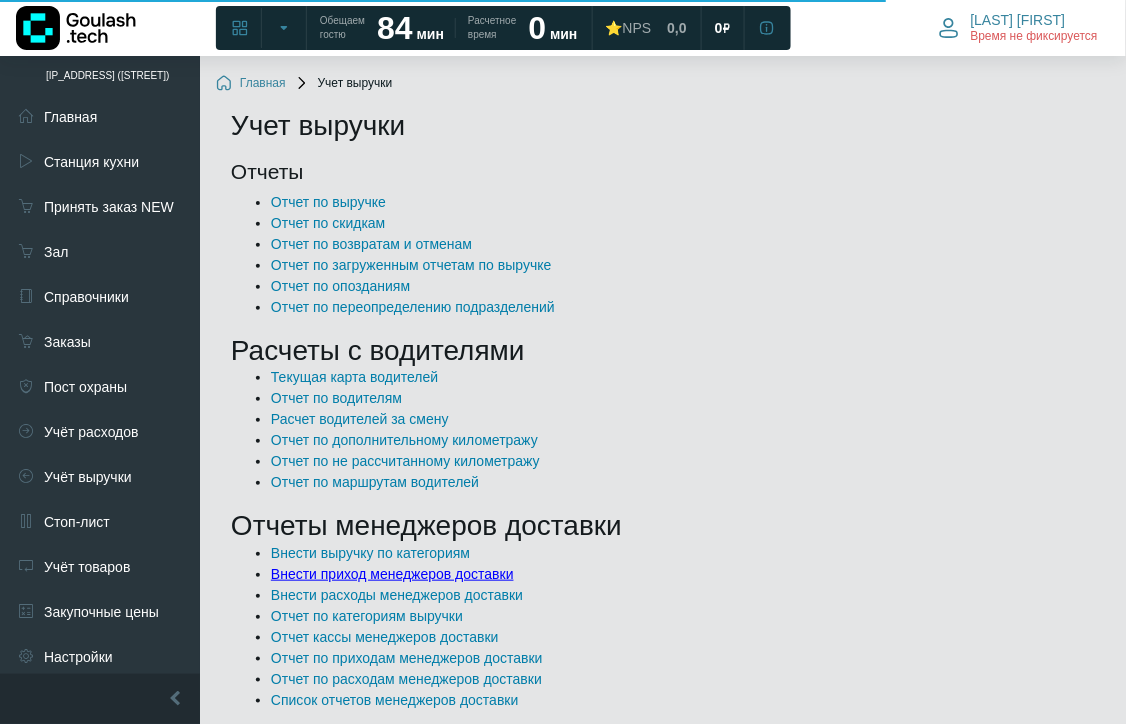 click on "Внести приход менеджеров доставки" at bounding box center [392, 574] 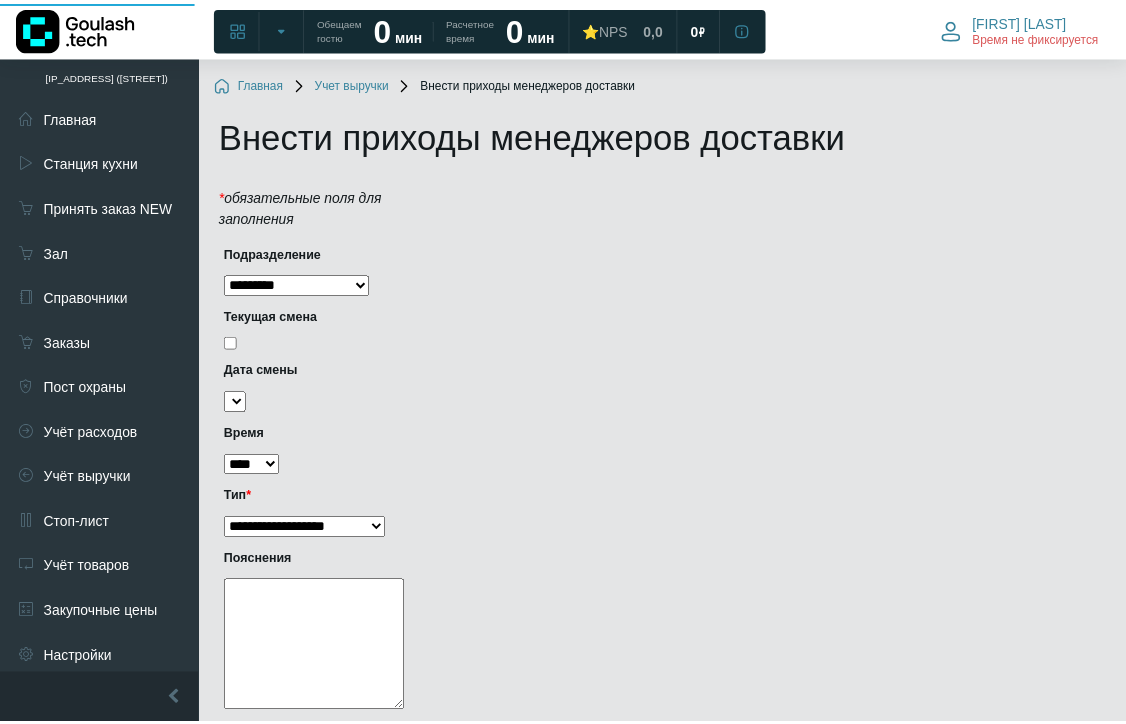 scroll, scrollTop: 0, scrollLeft: 0, axis: both 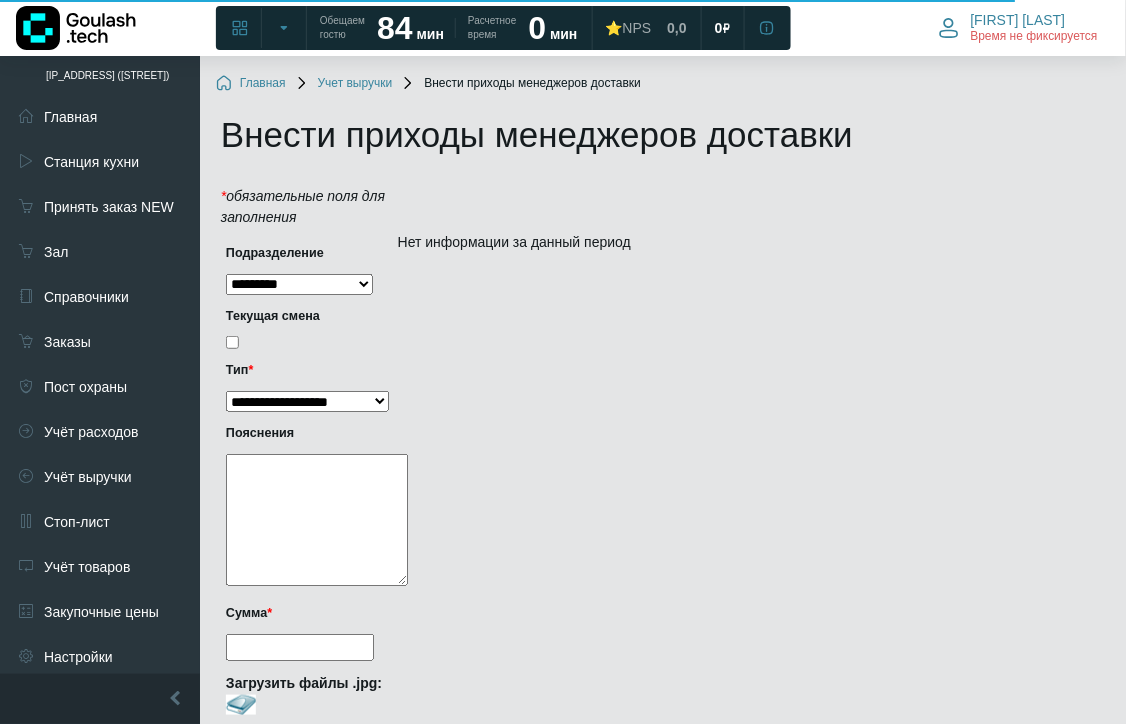 click on "Сумма  *" at bounding box center [300, 647] 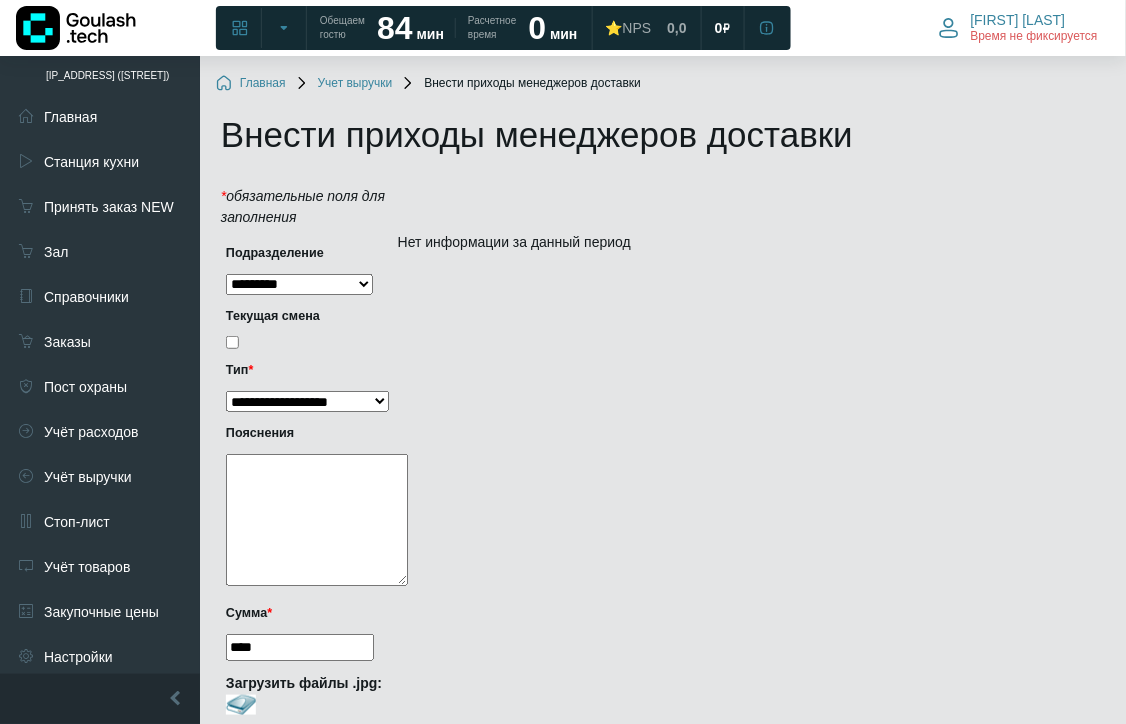 scroll, scrollTop: 190, scrollLeft: 0, axis: vertical 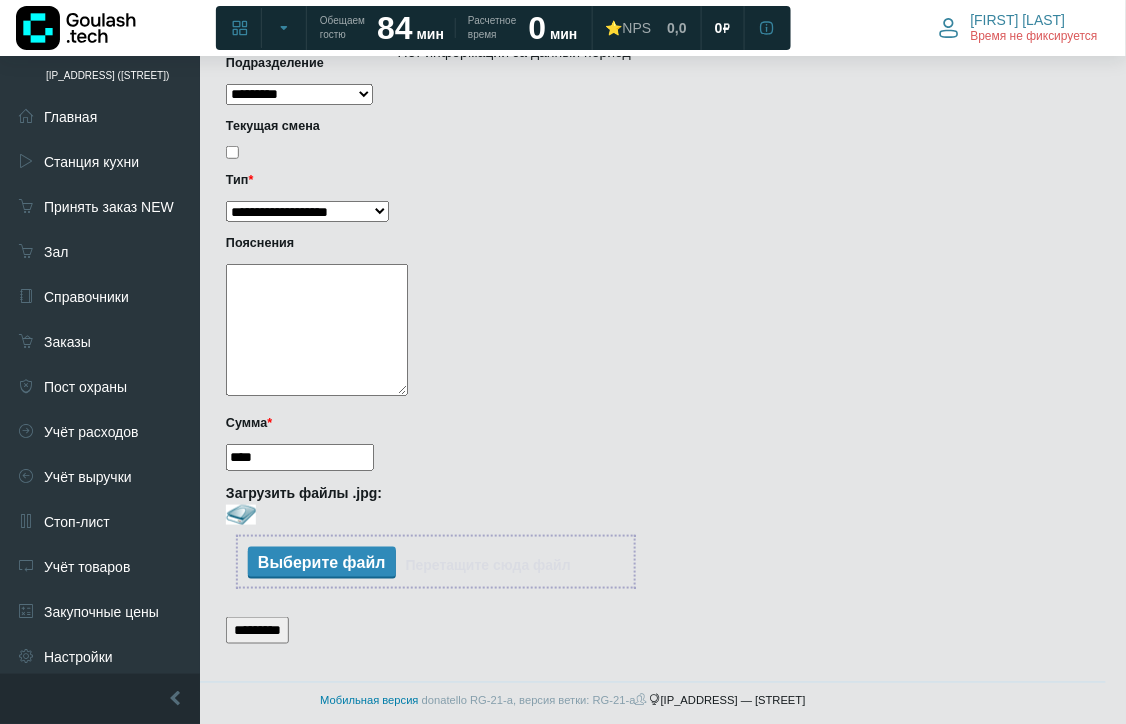 type on "****" 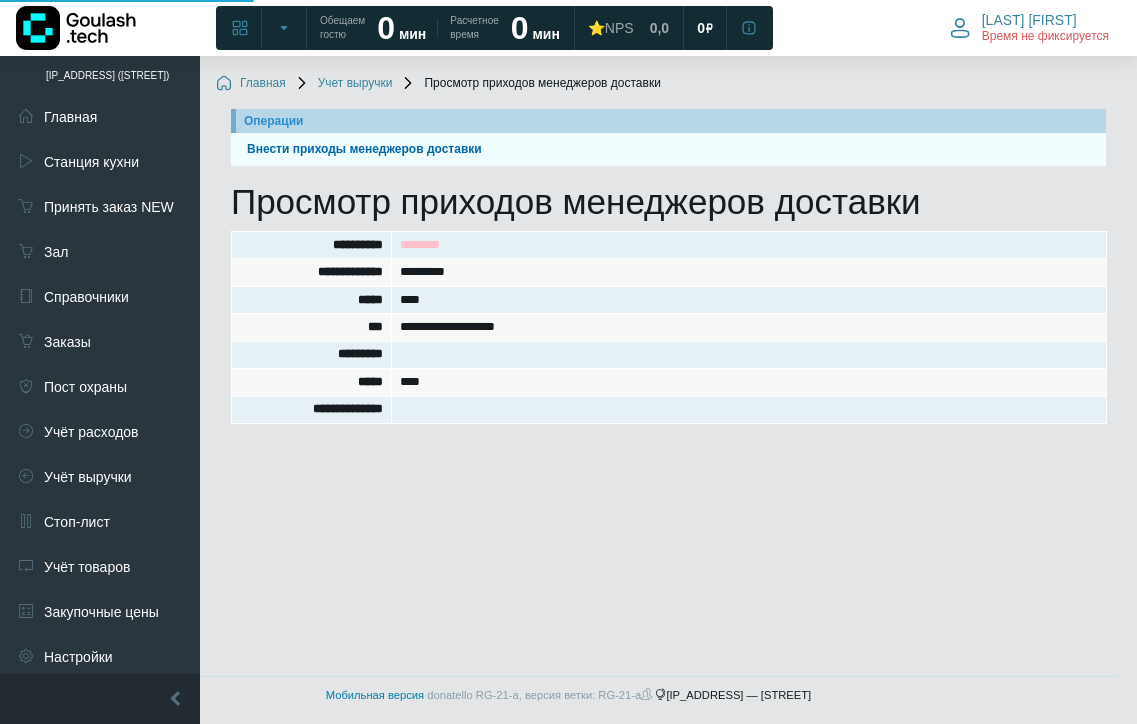 scroll, scrollTop: 0, scrollLeft: 0, axis: both 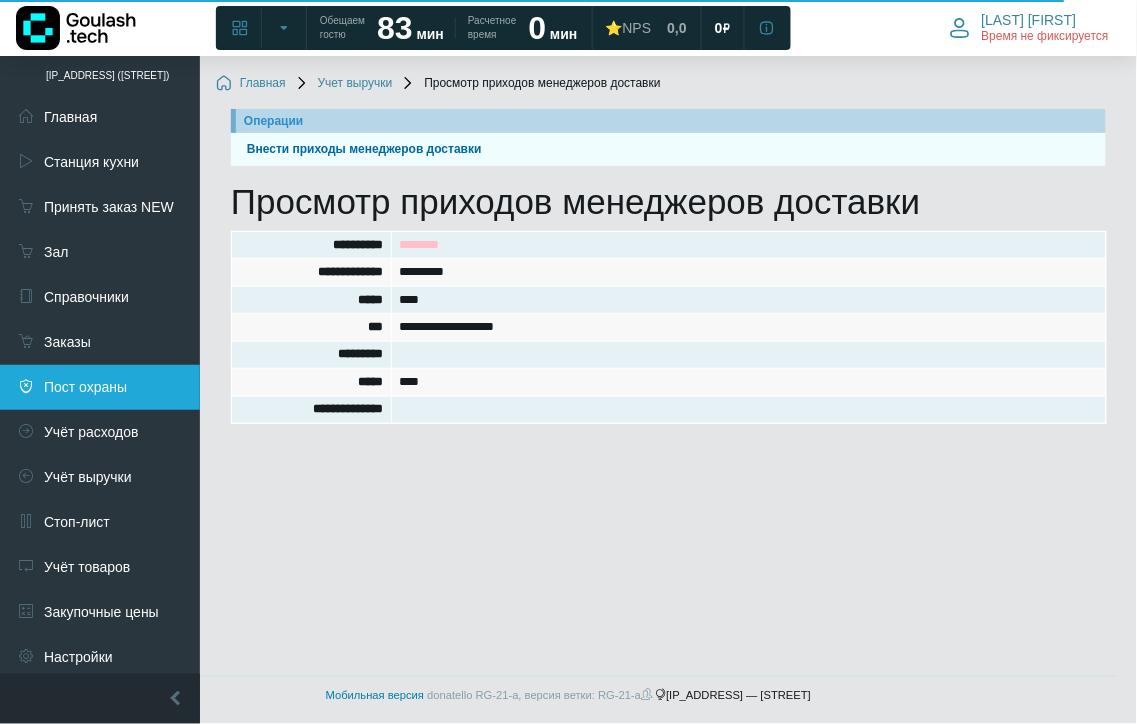 click on "Пост охраны" at bounding box center (100, 387) 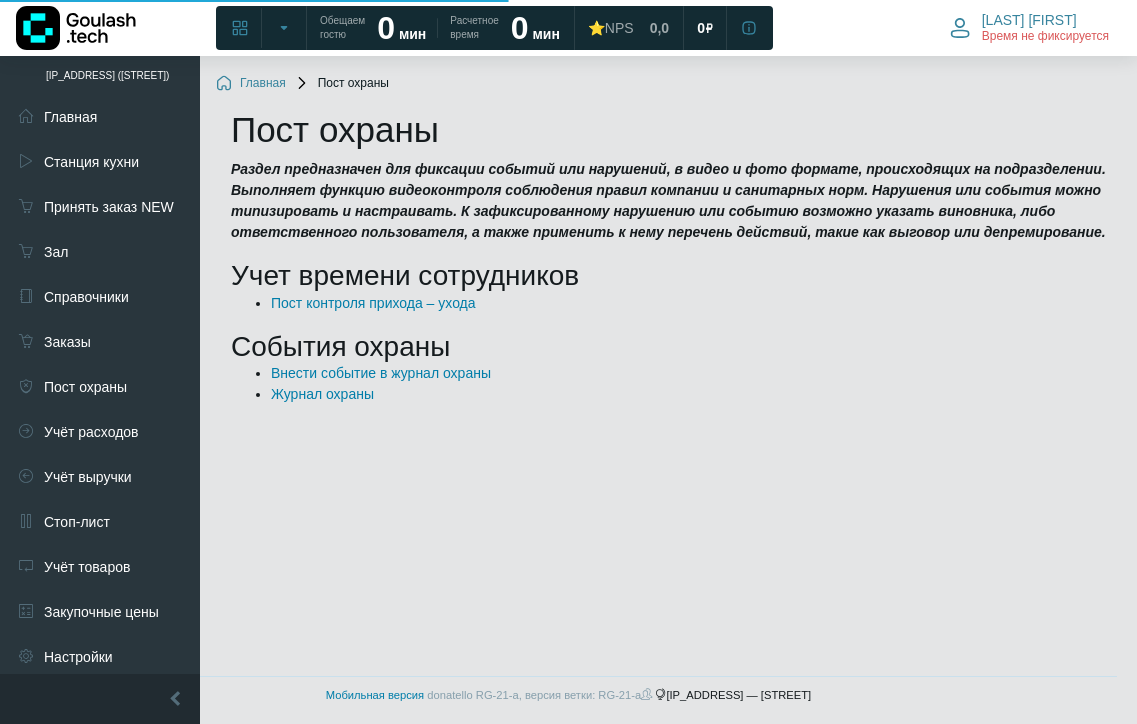 scroll, scrollTop: 0, scrollLeft: 0, axis: both 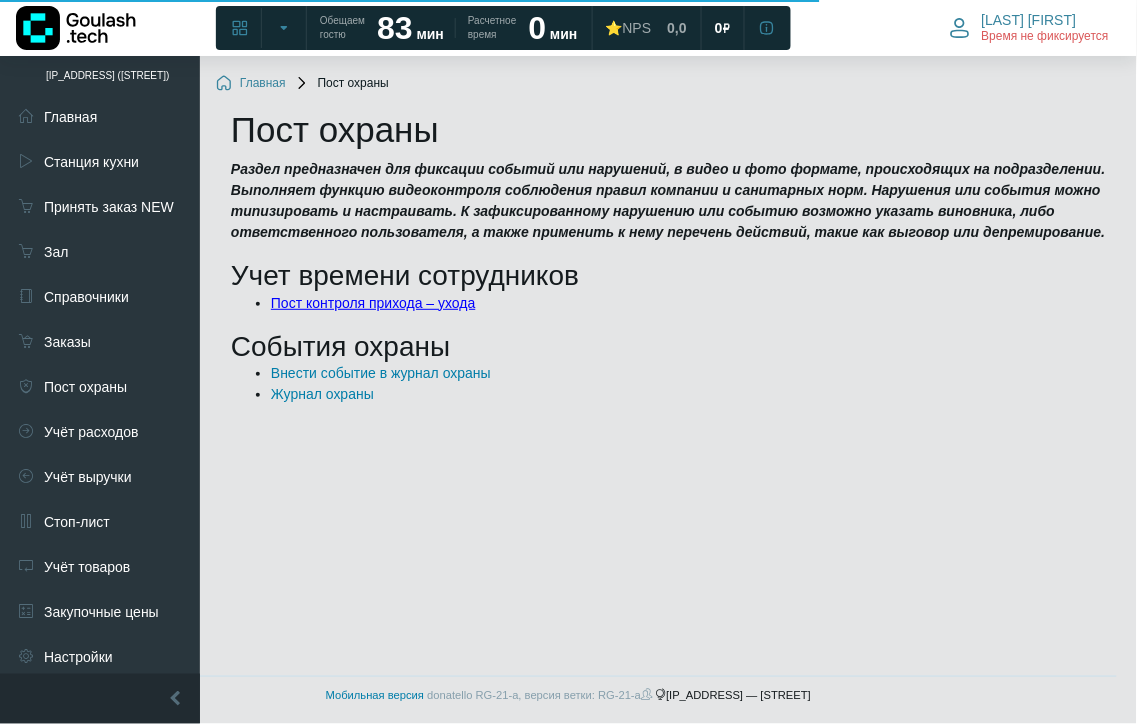 click on "Пост контроля прихода – ухода" at bounding box center (373, 303) 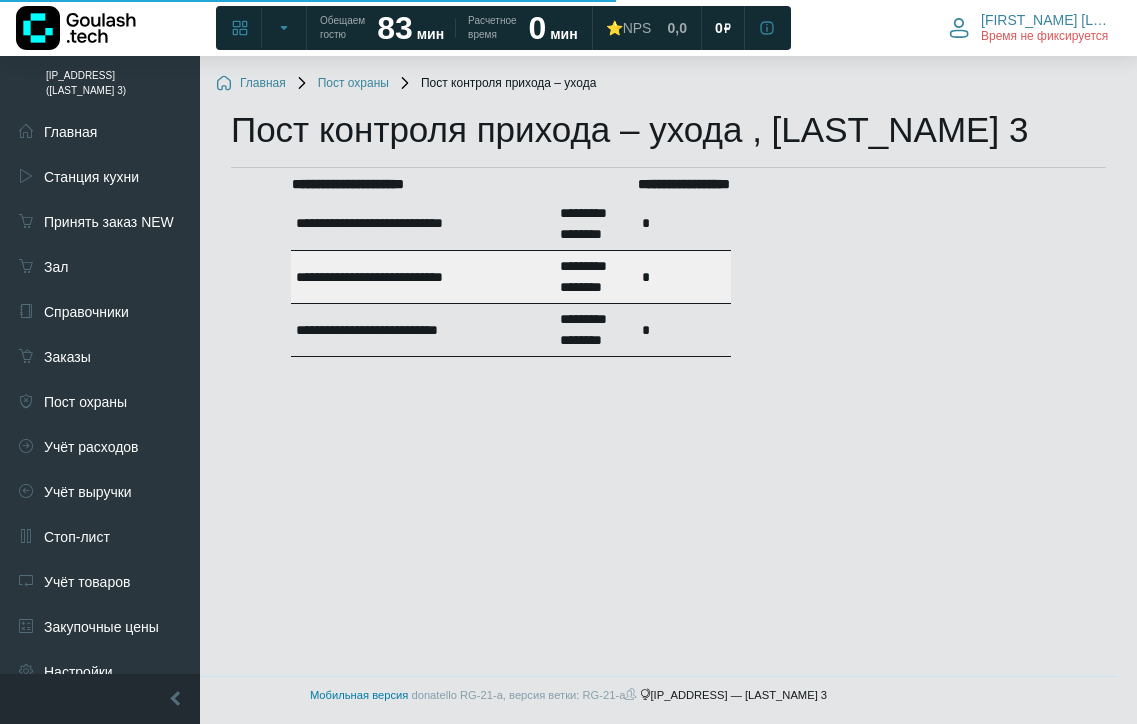 scroll, scrollTop: 0, scrollLeft: 0, axis: both 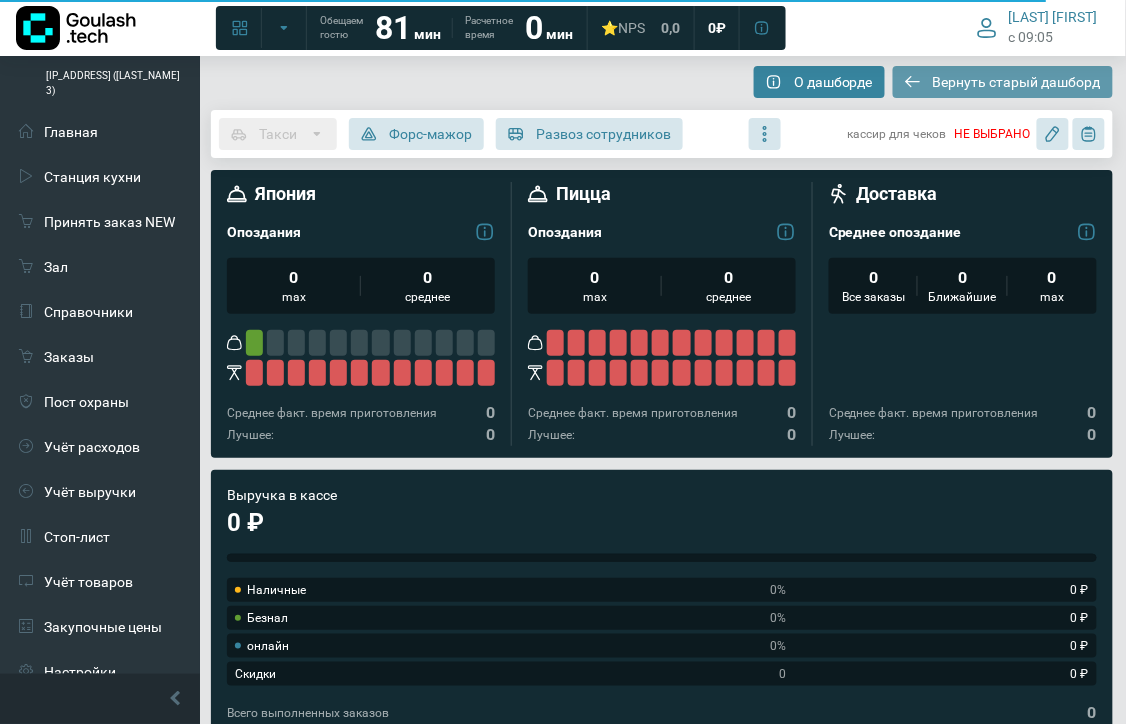 click on "Вернуть старый дашборд" at bounding box center [1017, 82] 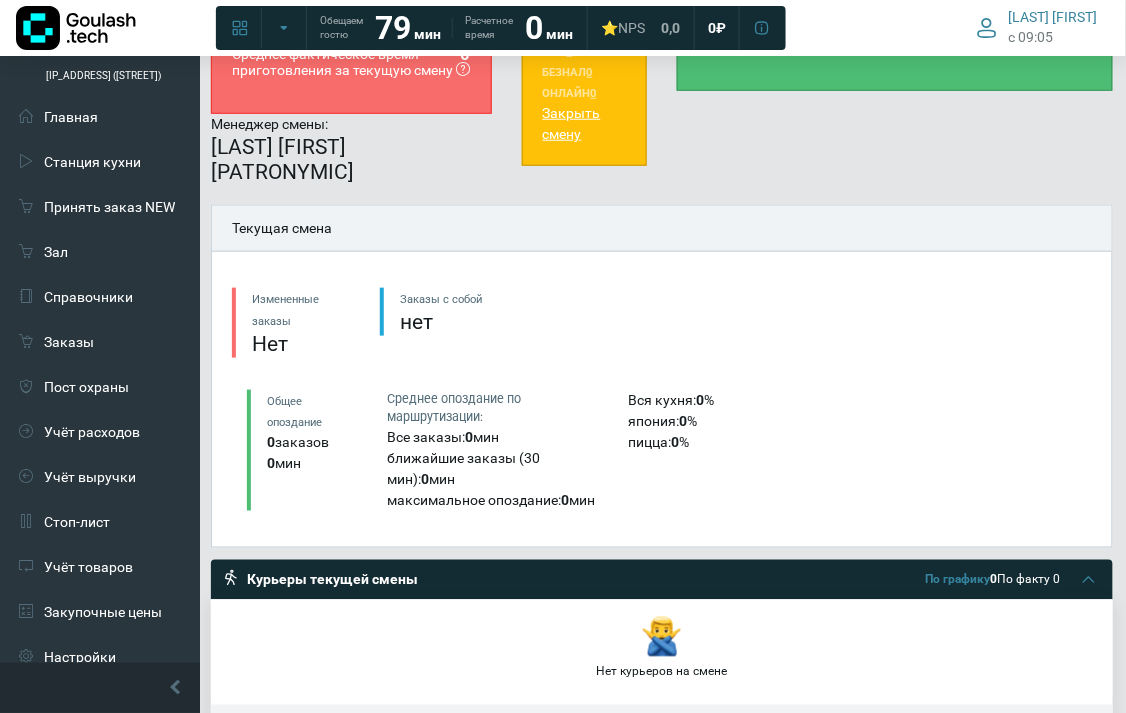 scroll, scrollTop: 111, scrollLeft: 0, axis: vertical 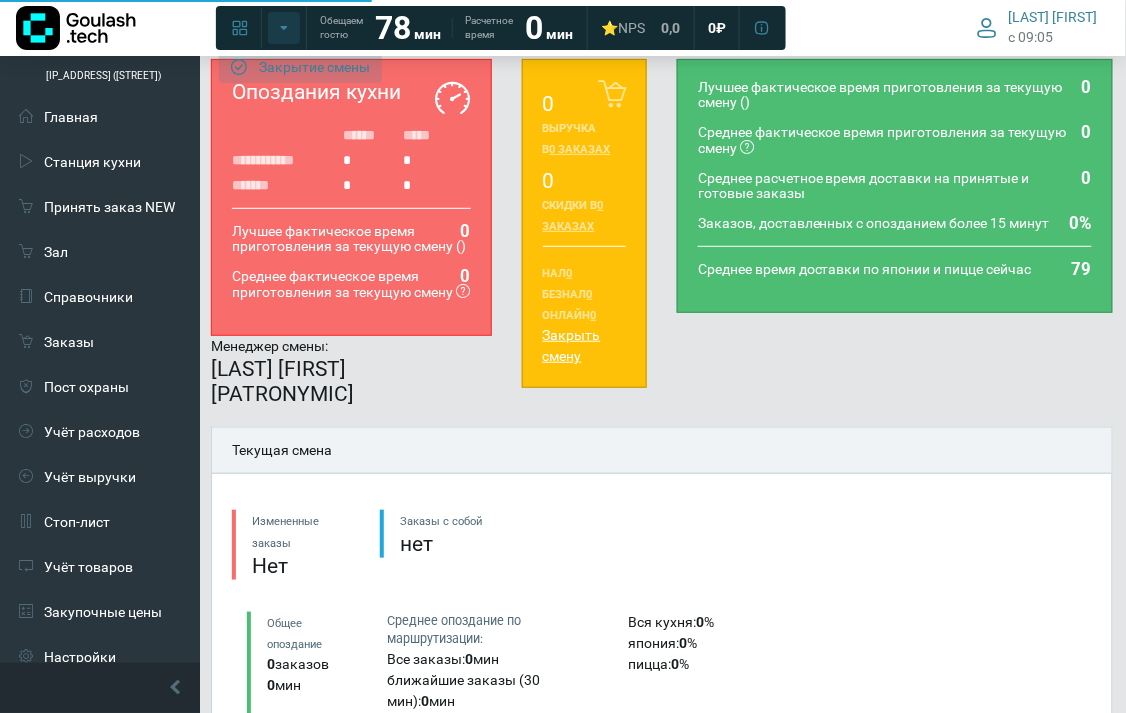 click 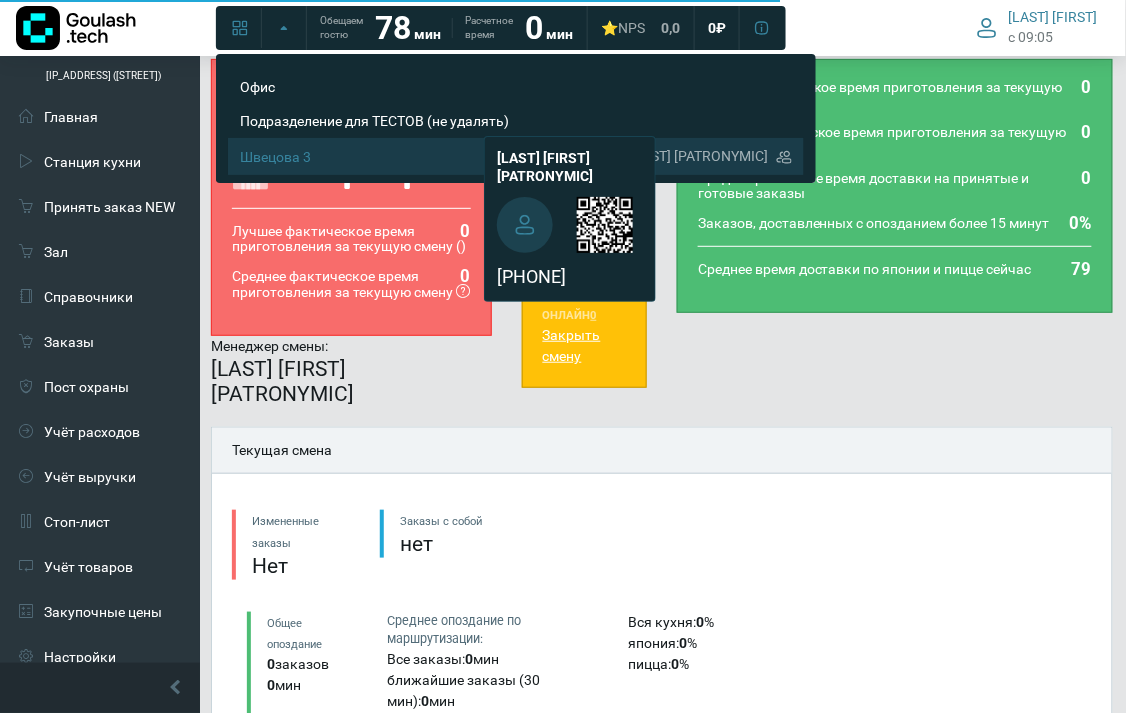 click on "Швецова 3" at bounding box center [407, 157] 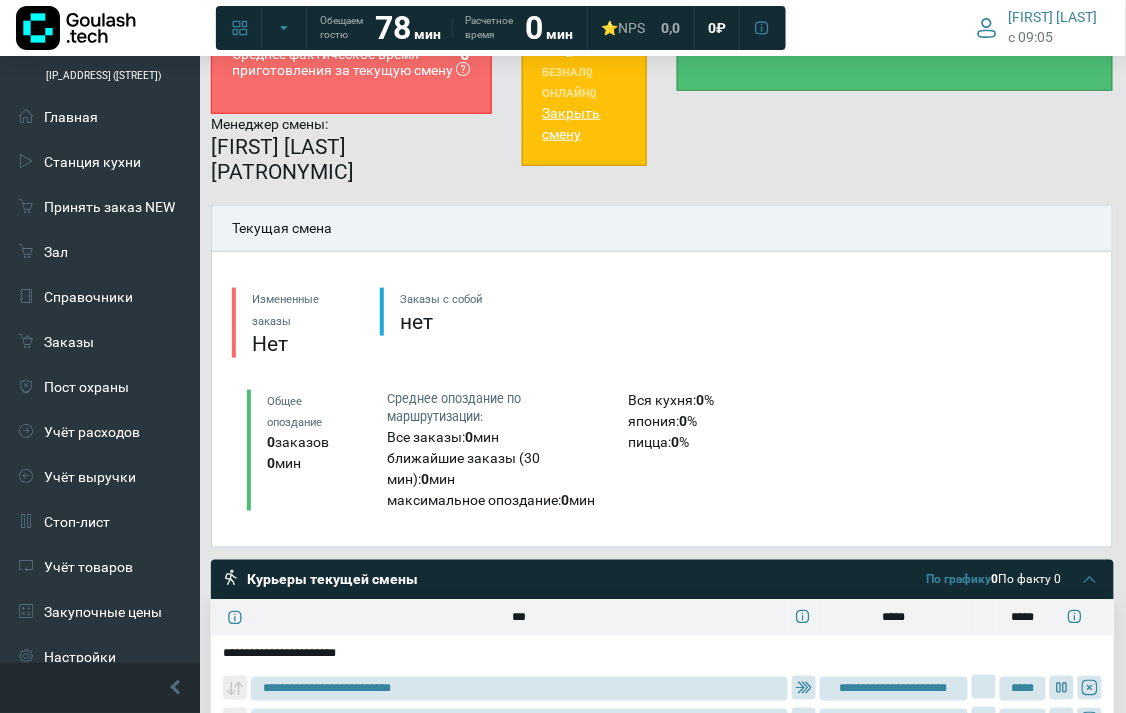 scroll, scrollTop: 555, scrollLeft: 0, axis: vertical 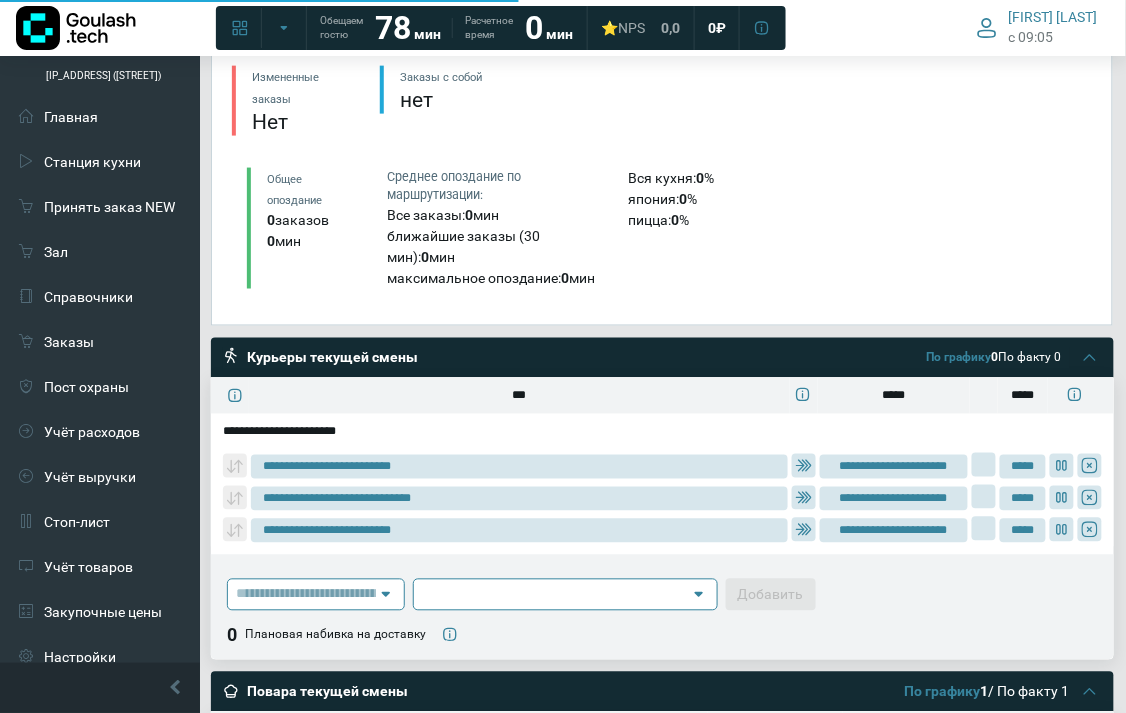 type on "**********" 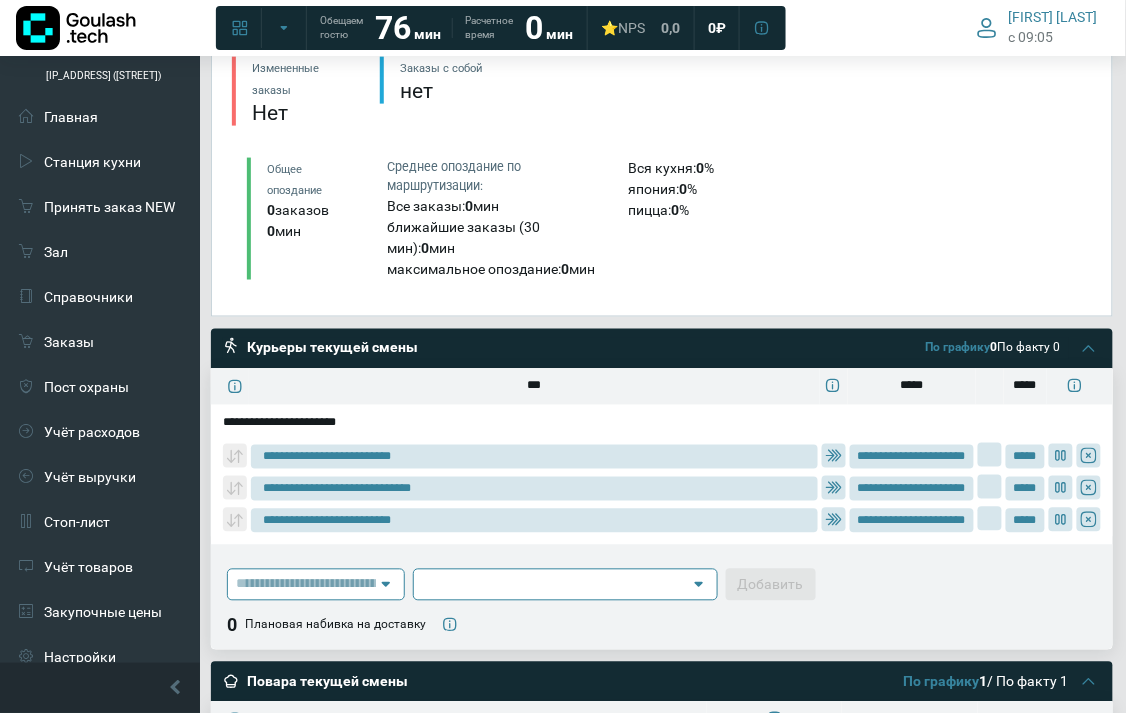 type on "**********" 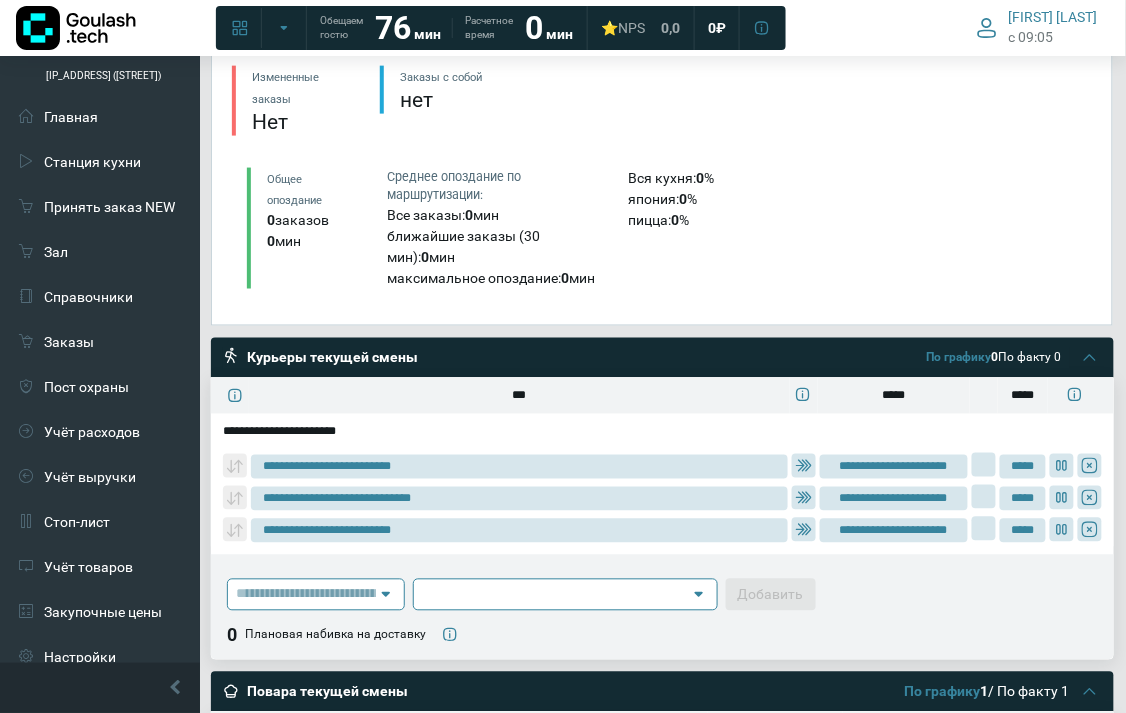 type on "**********" 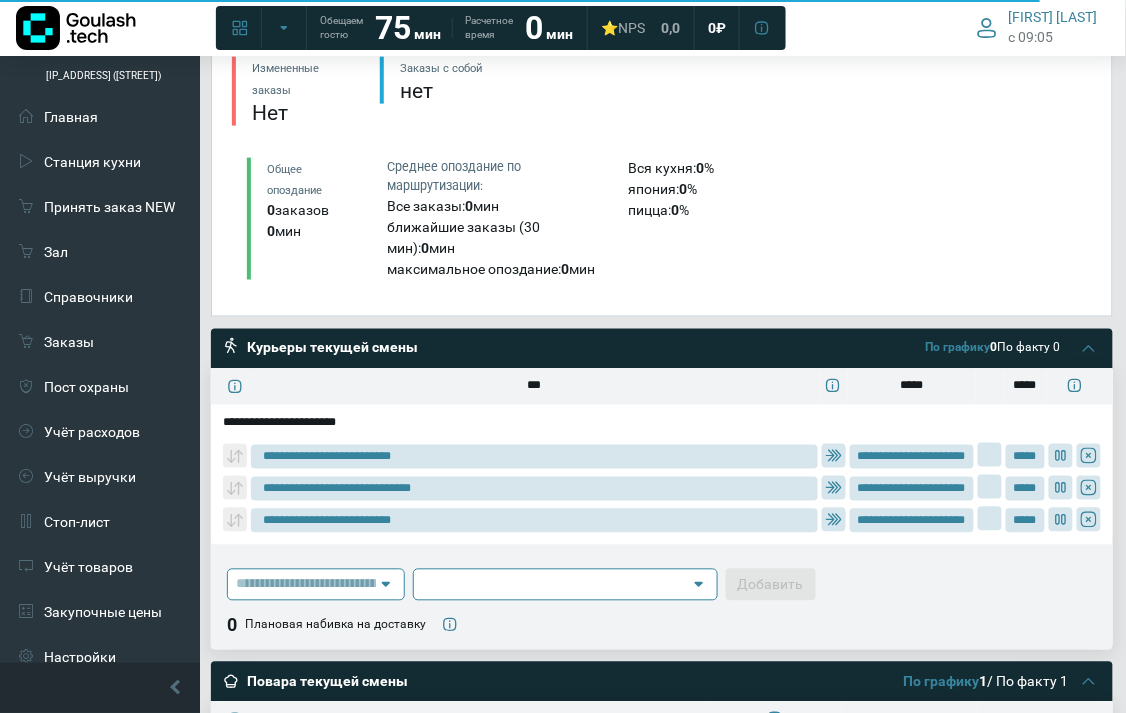 type on "**********" 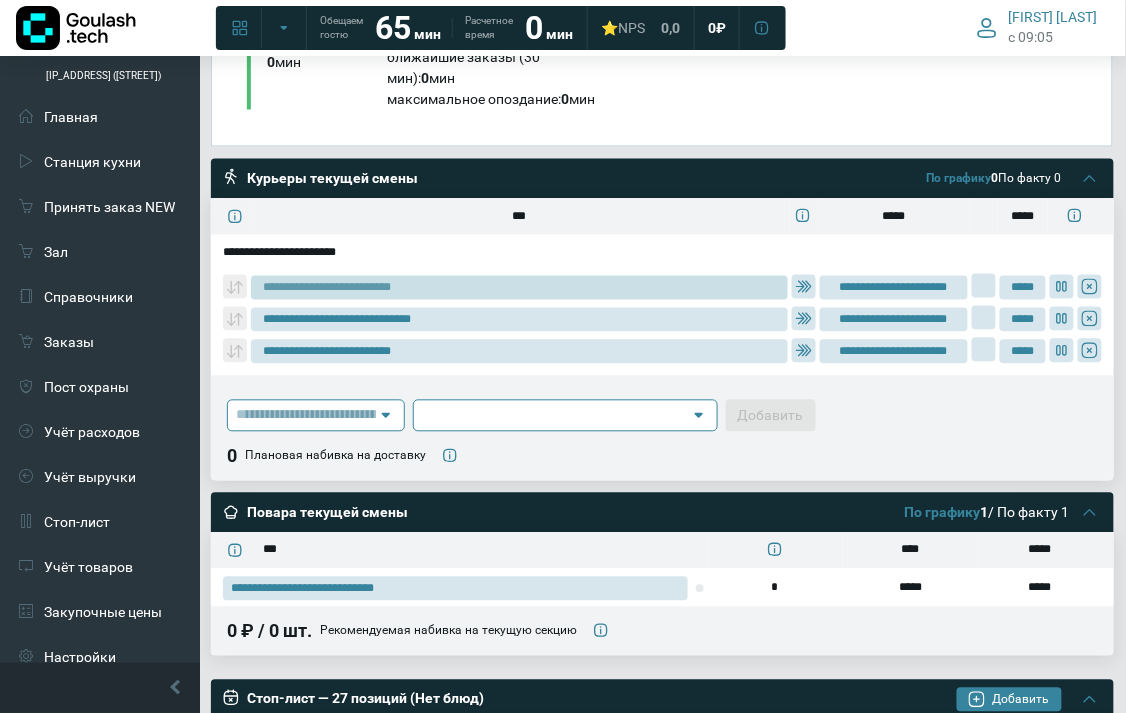 scroll, scrollTop: 623, scrollLeft: 0, axis: vertical 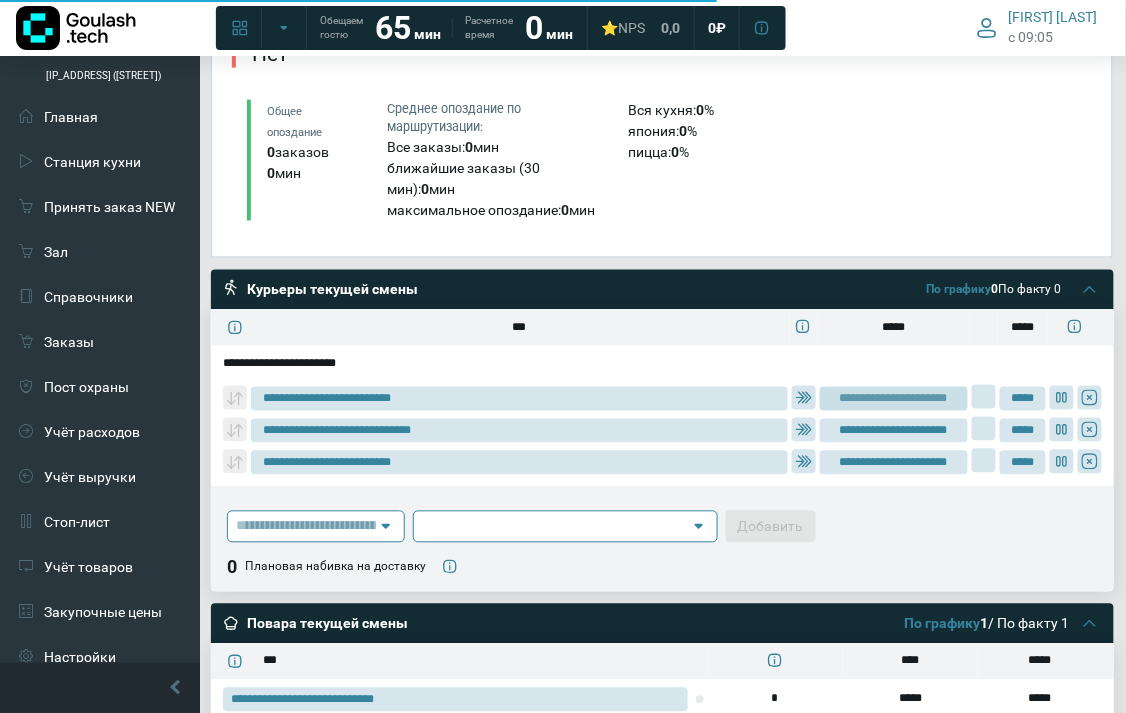 click on "**********" at bounding box center [894, 431] 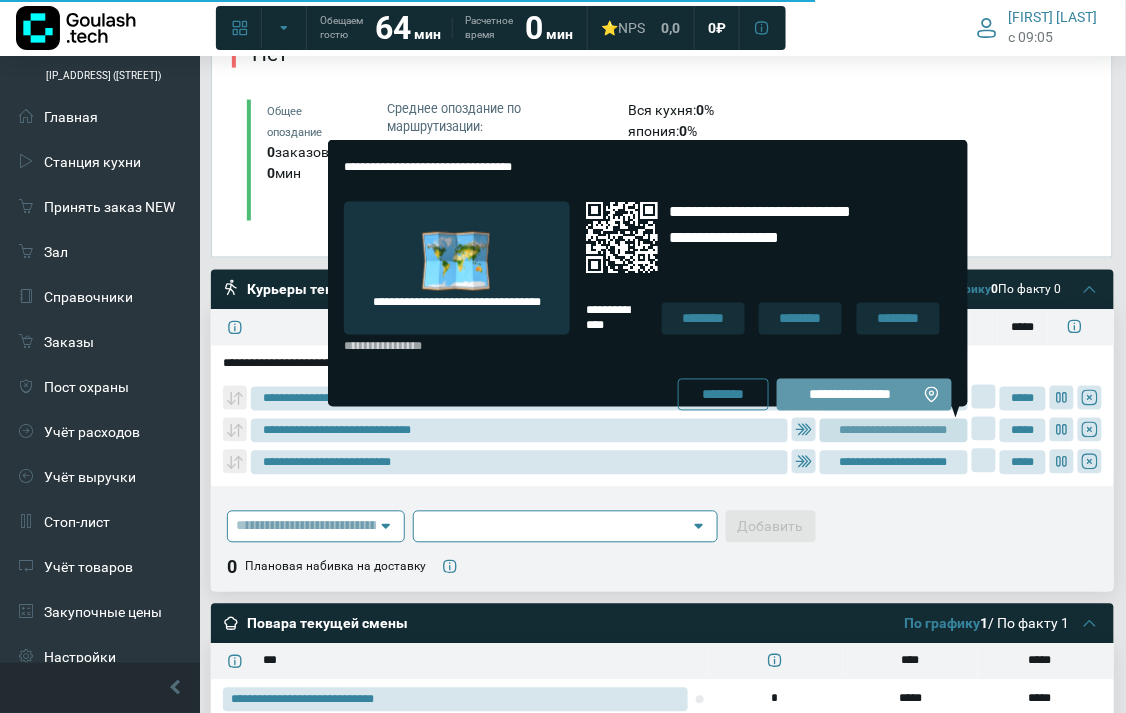 click on "**********" at bounding box center (850, 395) 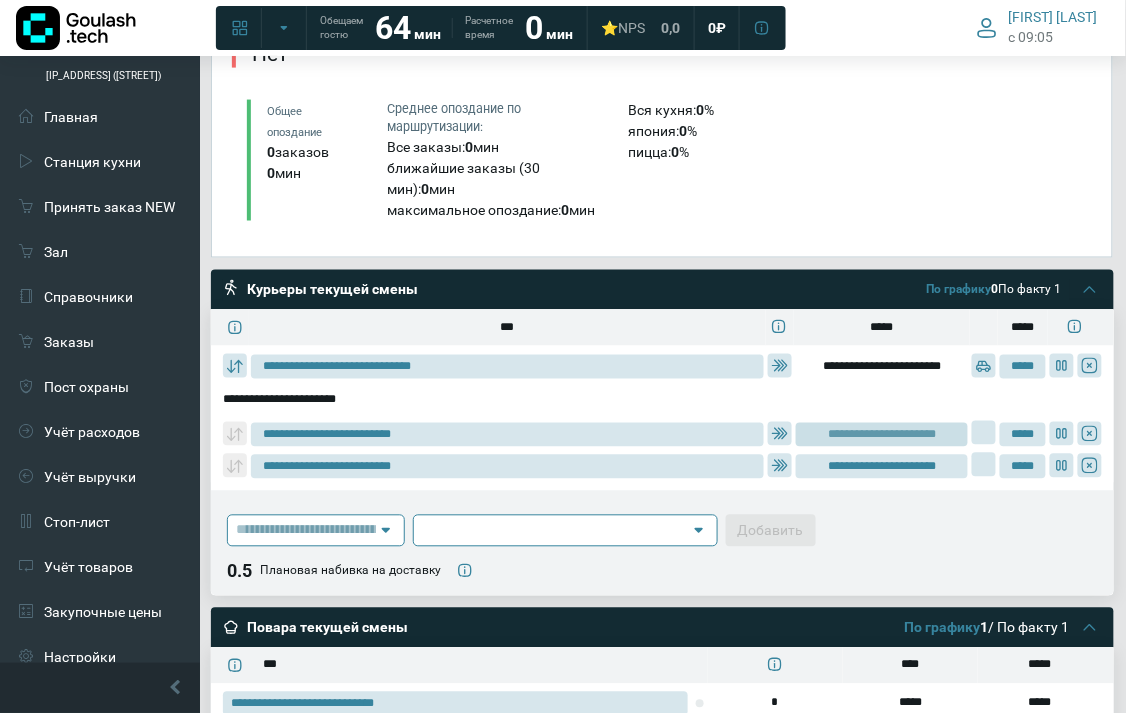 click on "**********" at bounding box center (882, 435) 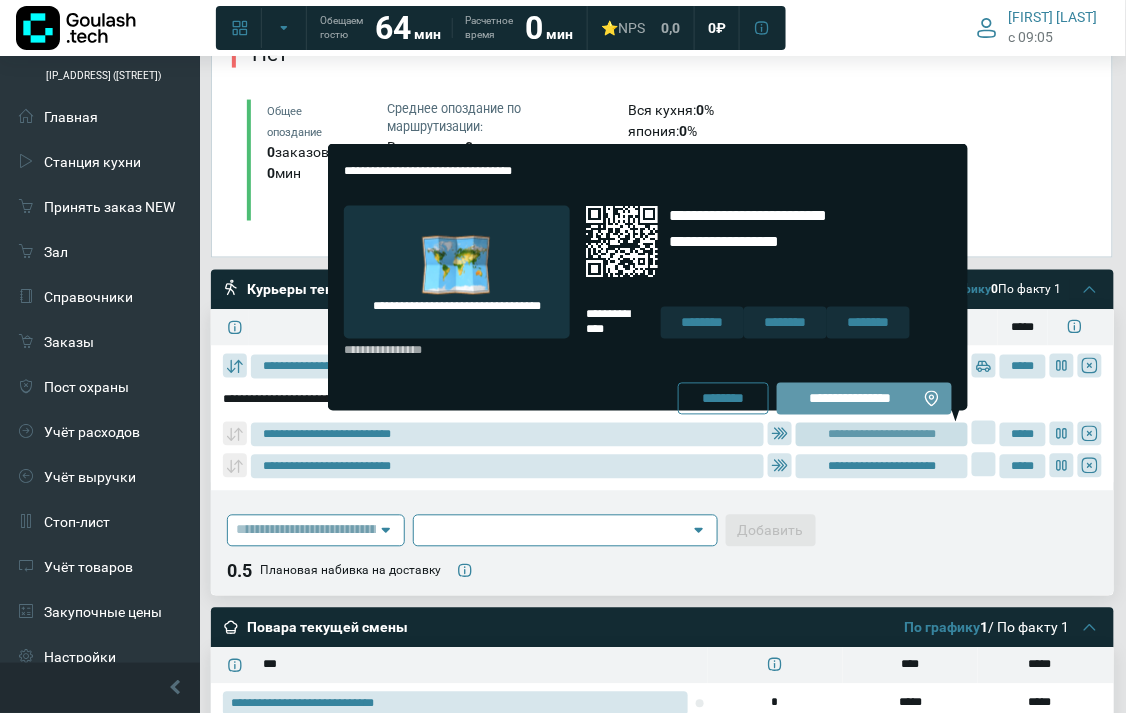 click on "**********" at bounding box center (850, 399) 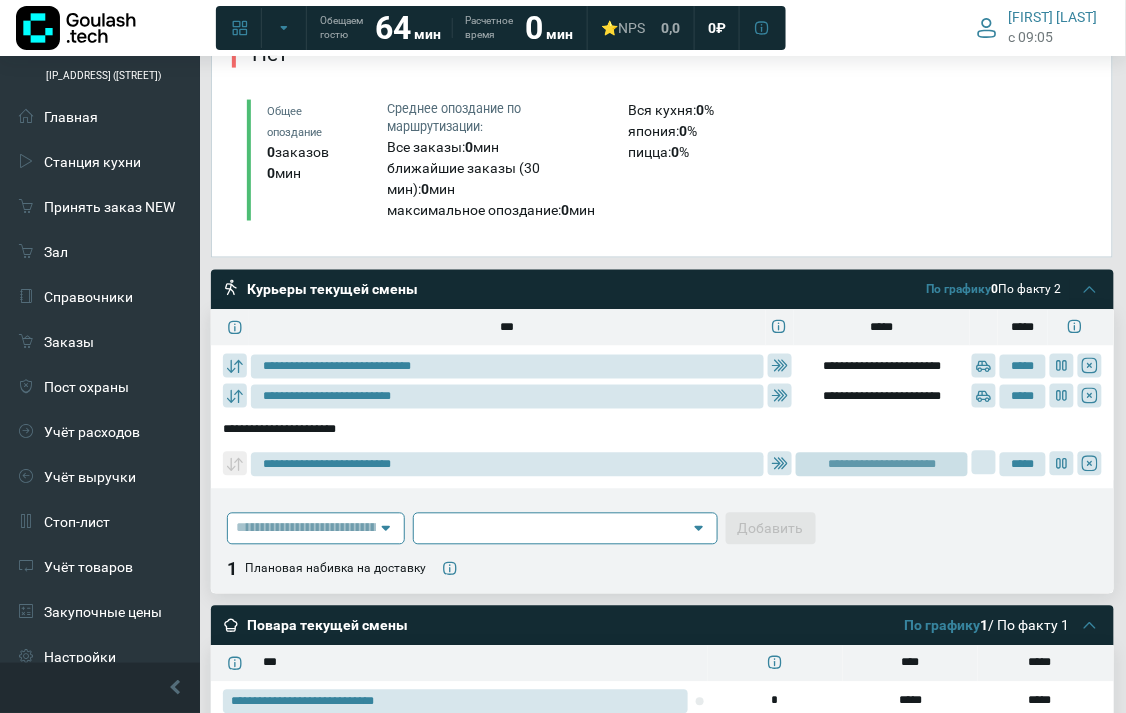 click on "**********" at bounding box center (882, 465) 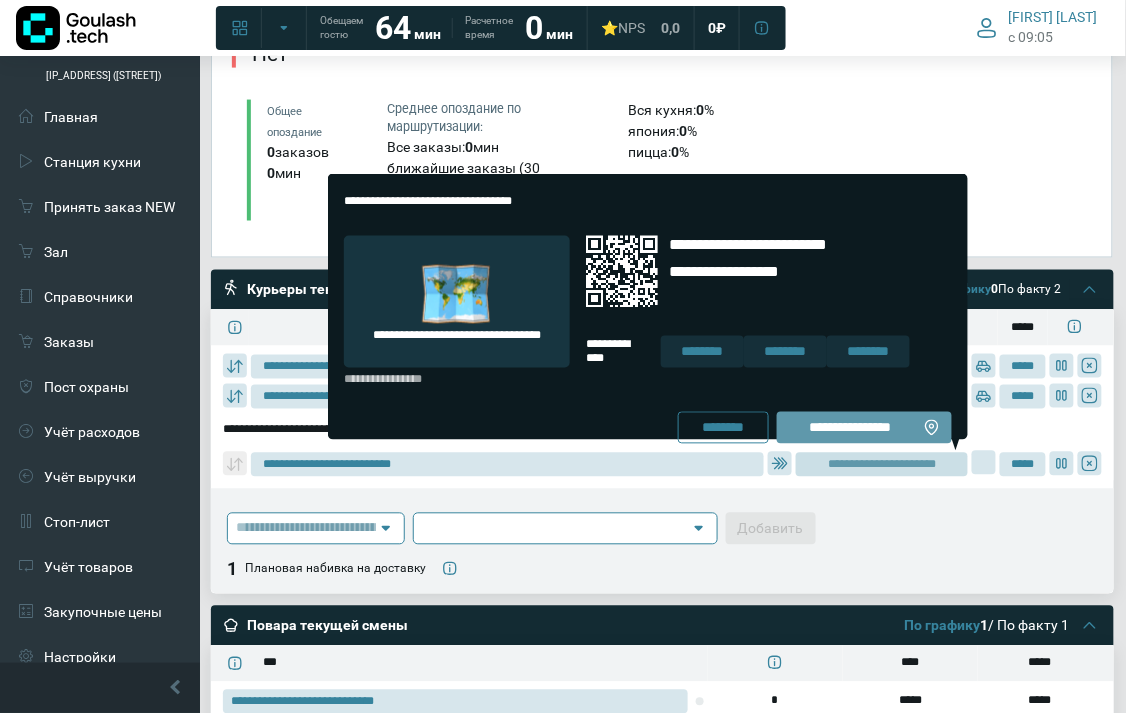 click on "**********" at bounding box center (850, 428) 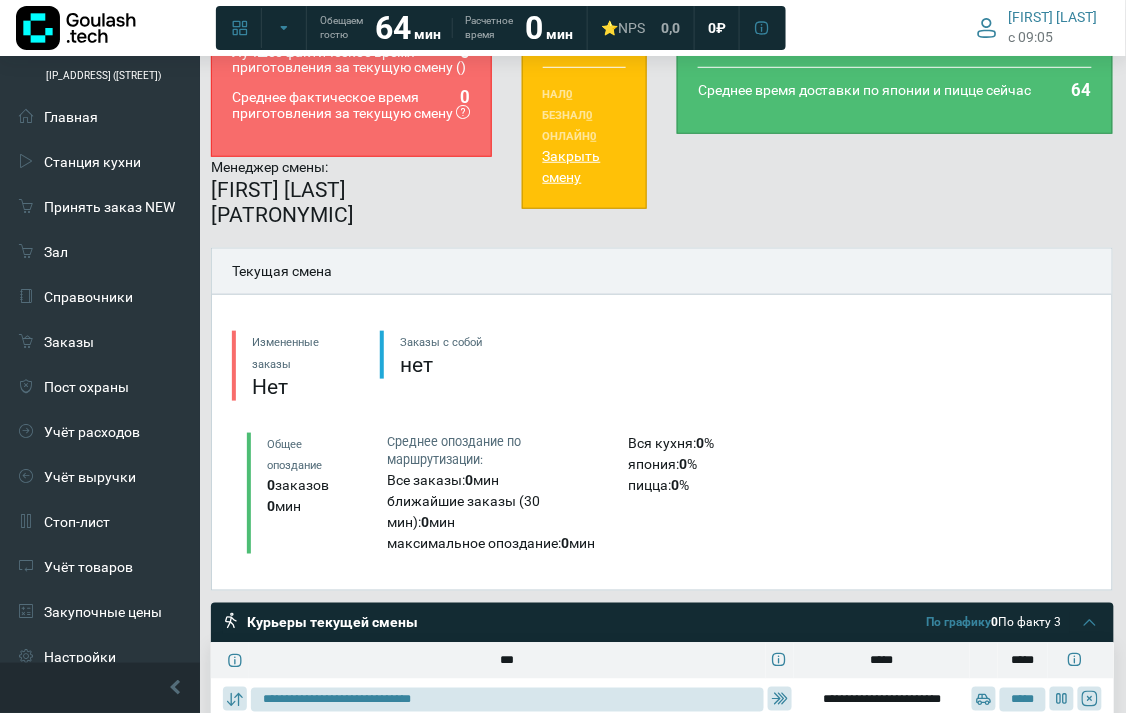scroll, scrollTop: 512, scrollLeft: 0, axis: vertical 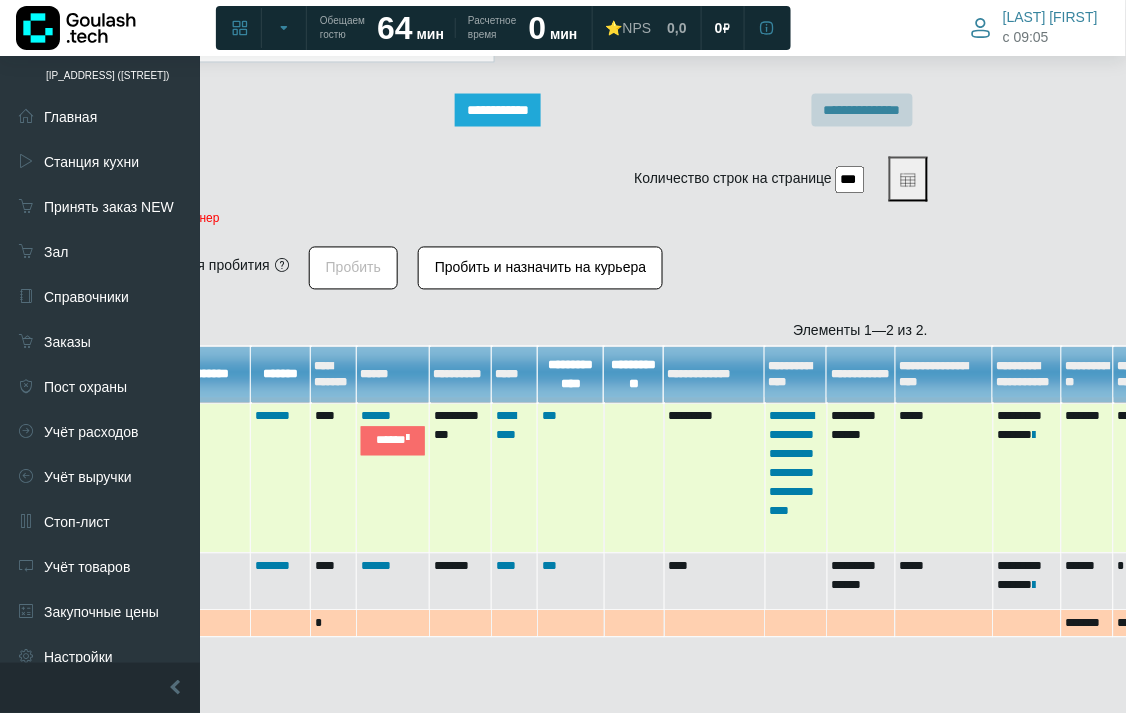 click on "*******" at bounding box center (281, 479) 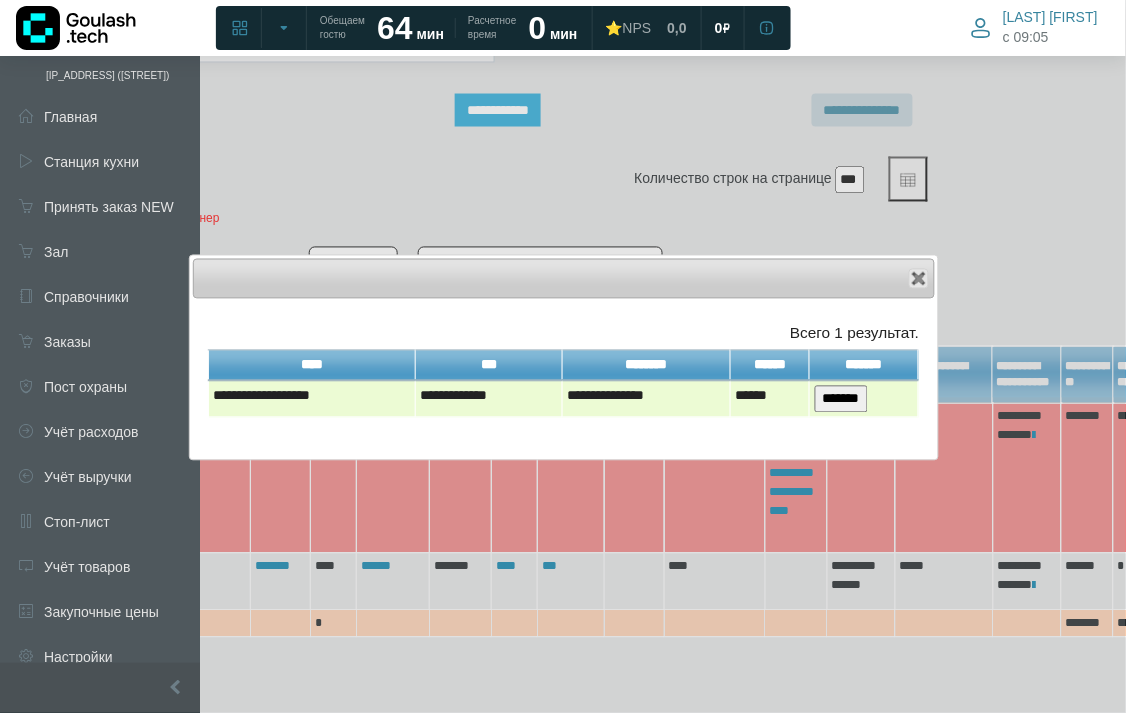 click on "*******" at bounding box center [841, 399] 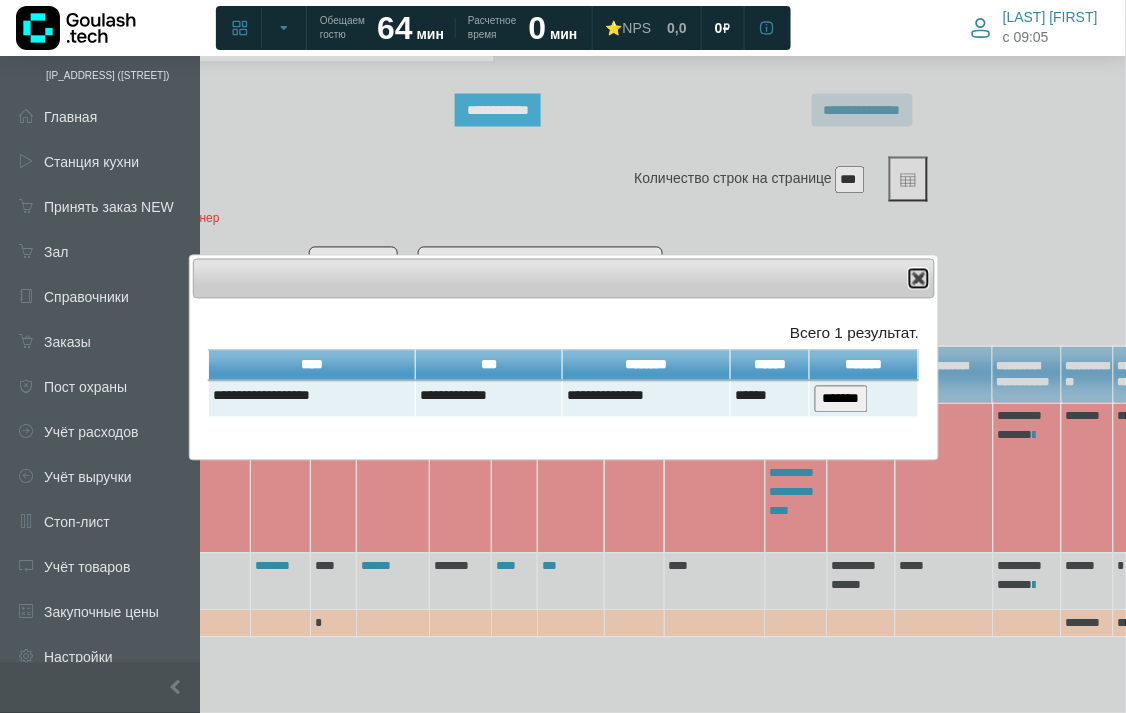 click at bounding box center [919, 279] 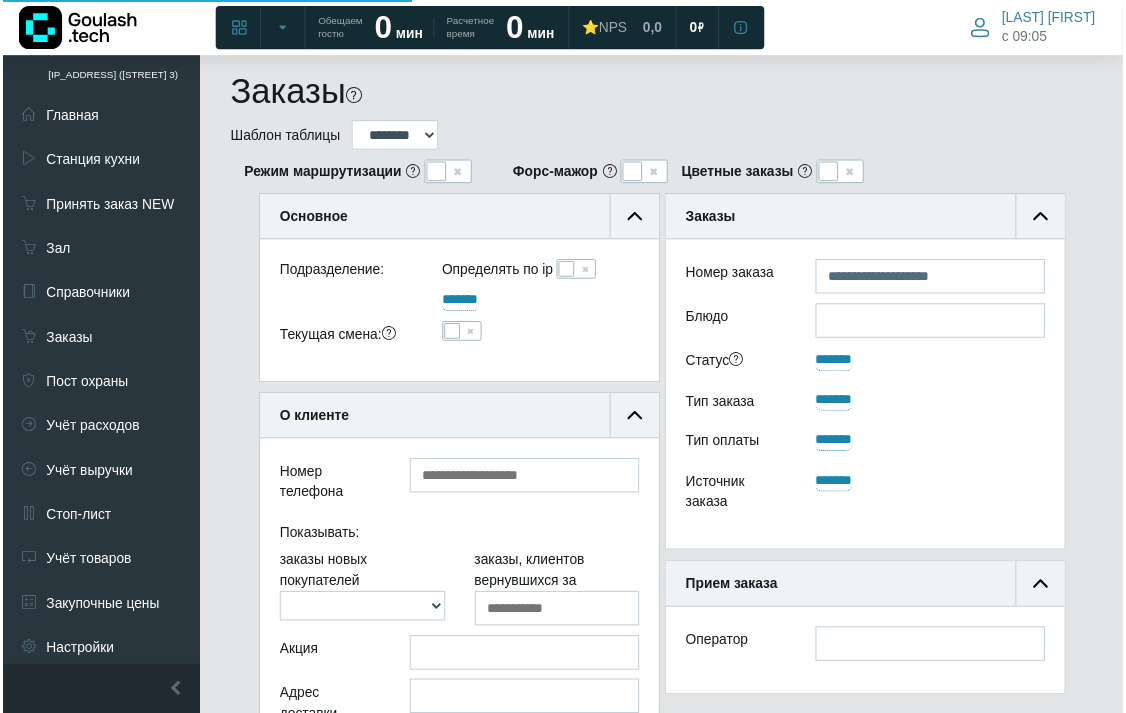 scroll, scrollTop: 710, scrollLeft: 152, axis: both 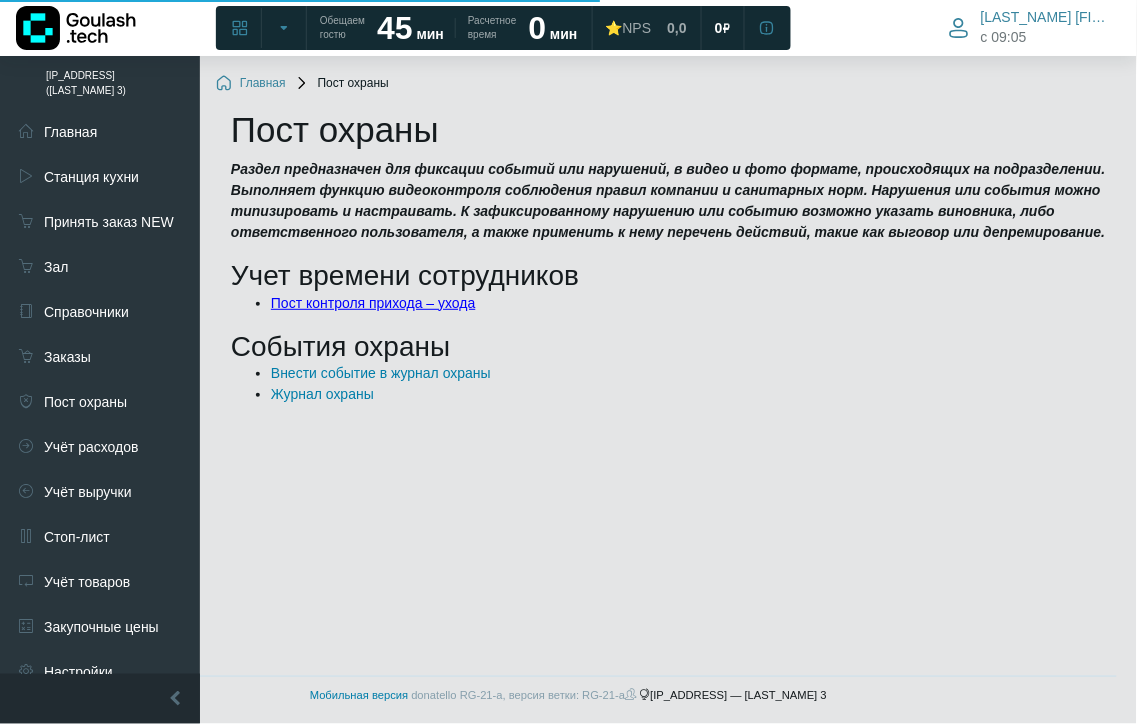 click on "Пост контроля прихода – ухода" at bounding box center [373, 303] 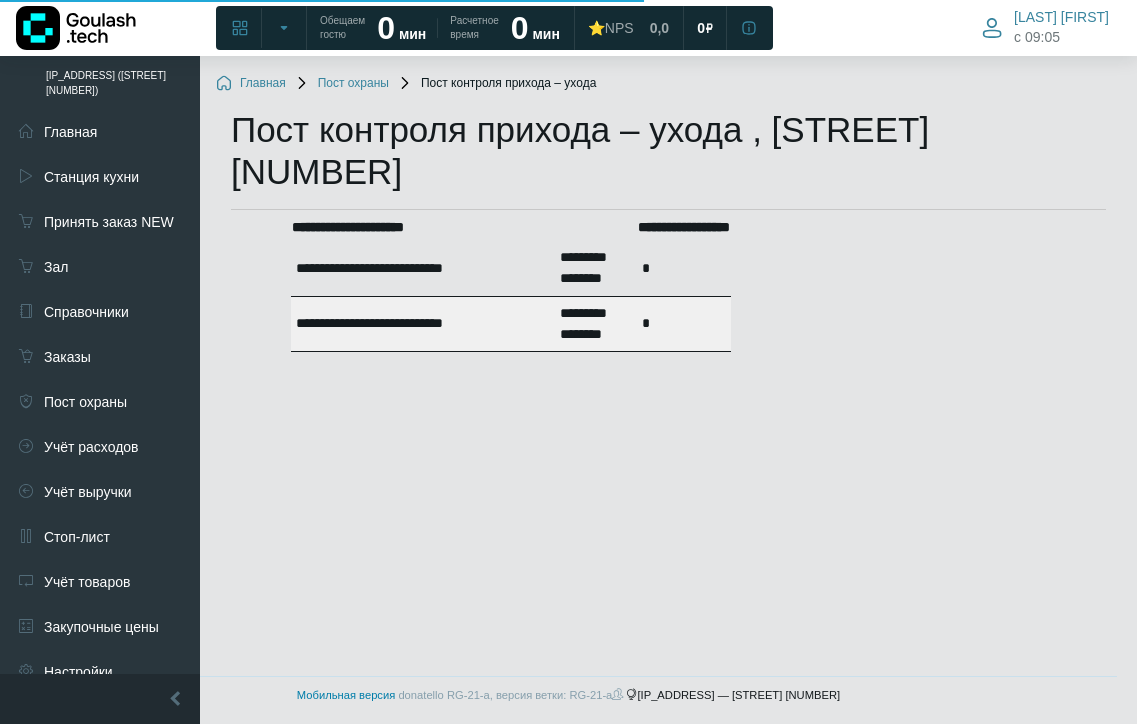 scroll, scrollTop: 0, scrollLeft: 0, axis: both 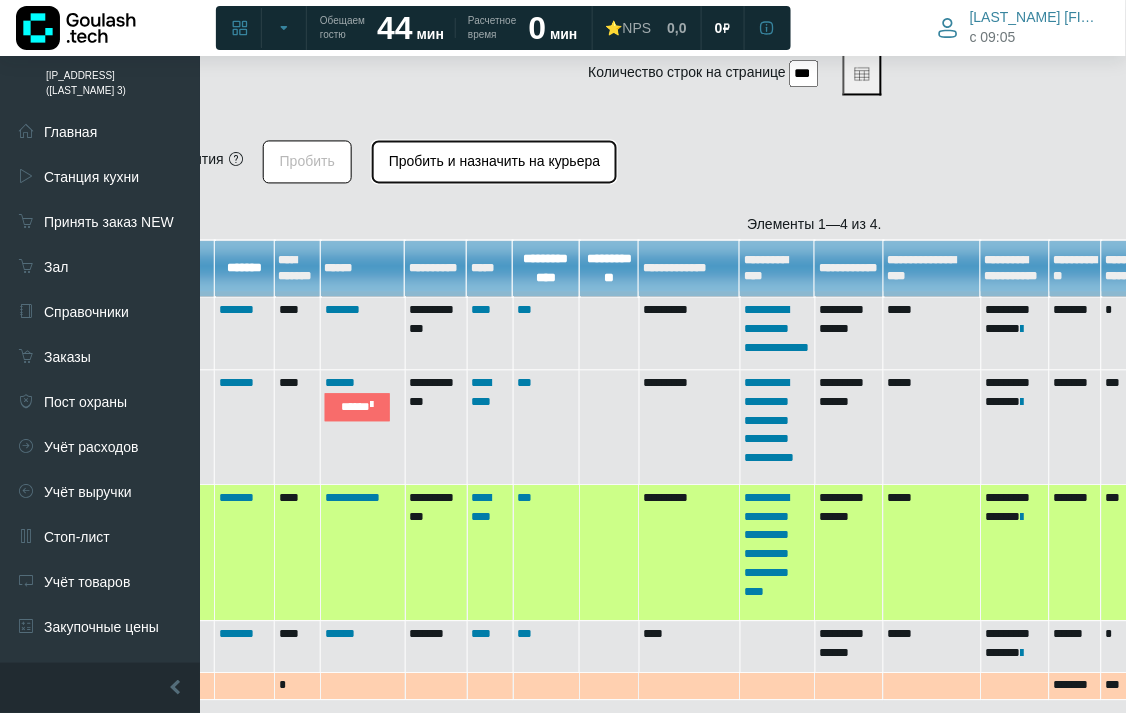 click on "Пробить и назначить на курьера" at bounding box center (494, 162) 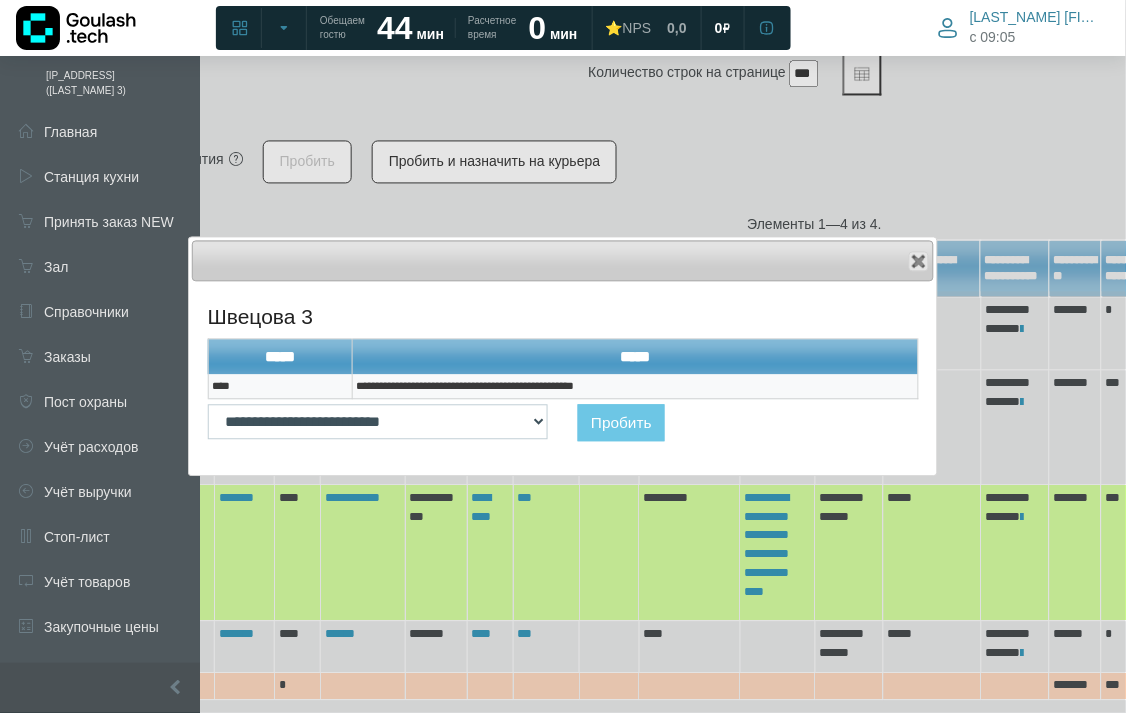 click on "**********" at bounding box center [635, 387] 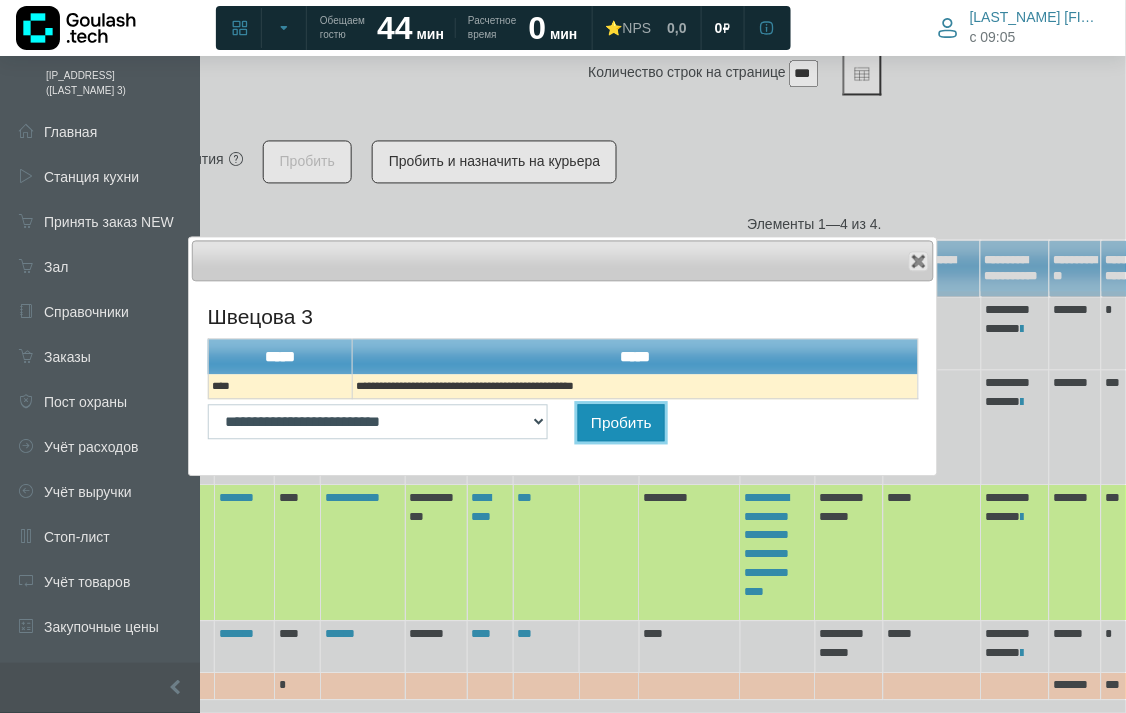 click on "Пробить" at bounding box center [621, 423] 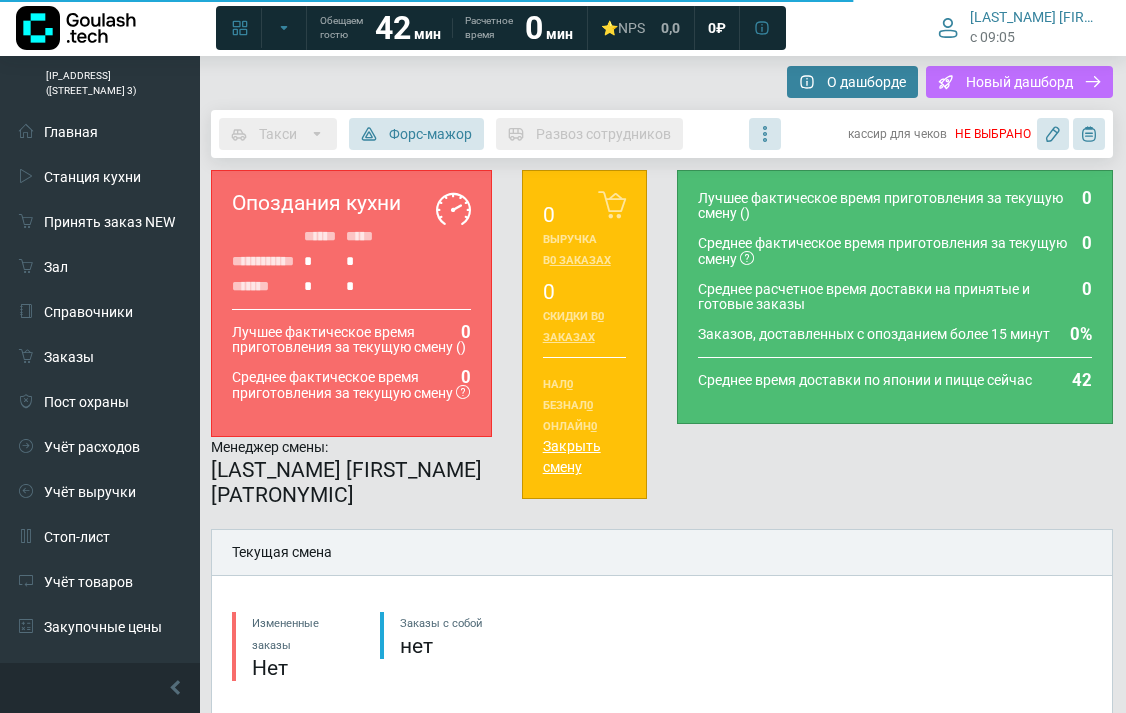 type on "**********" 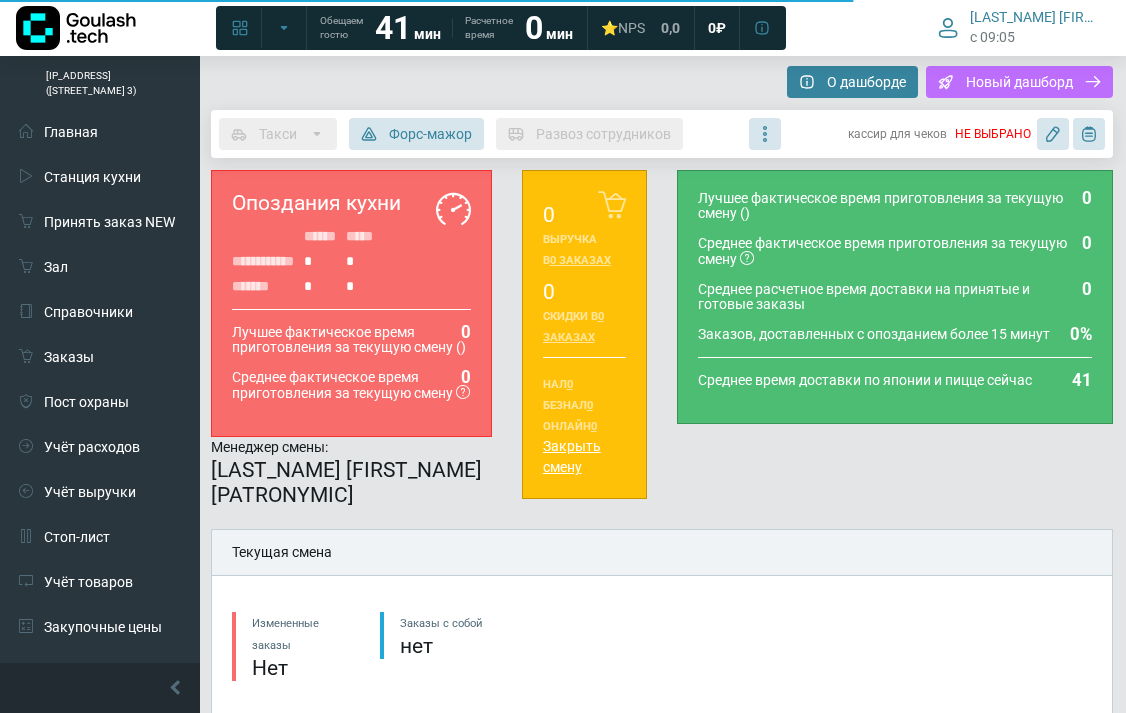 type on "**********" 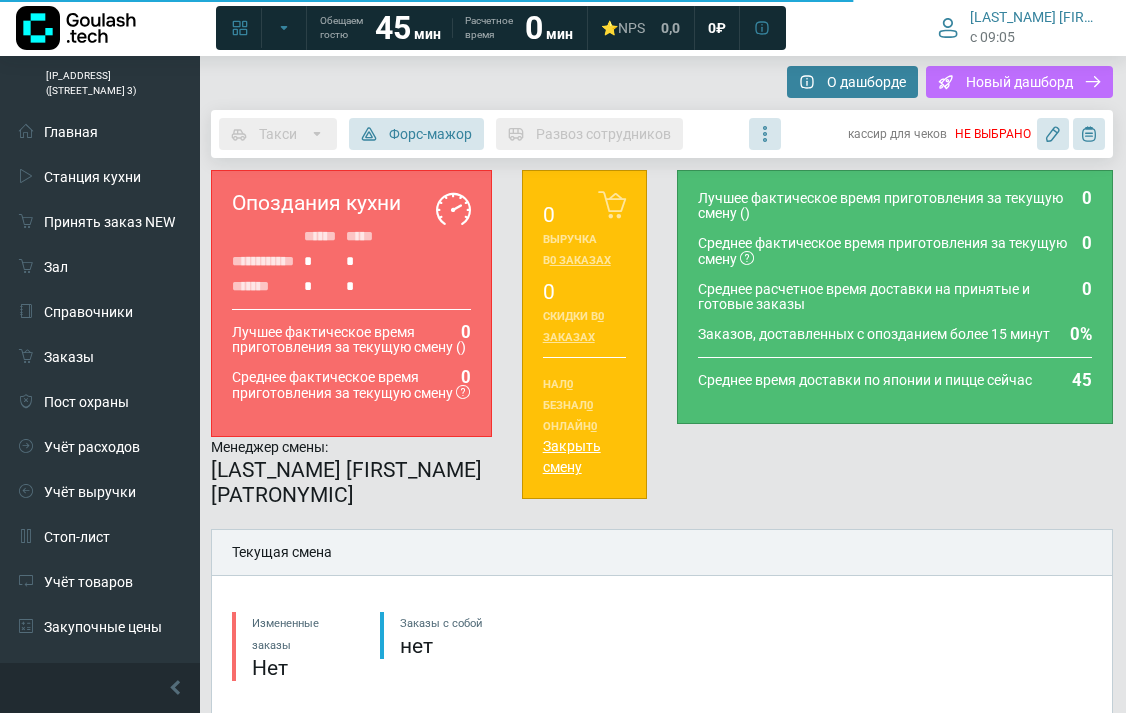 type on "**********" 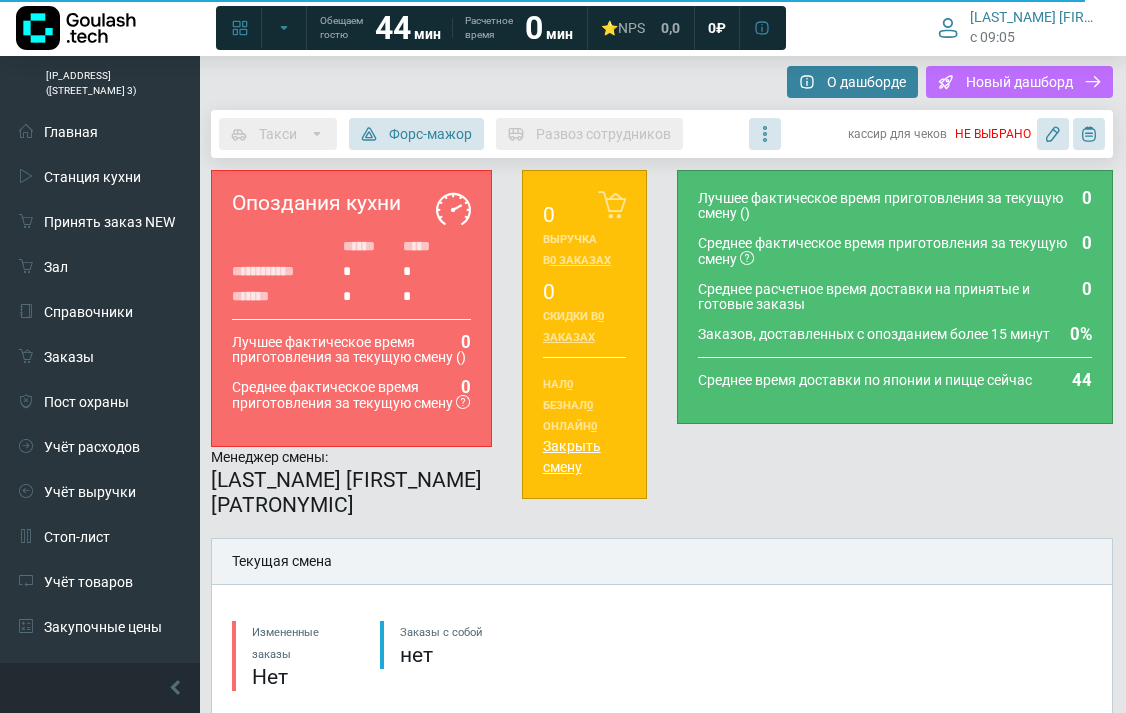 scroll, scrollTop: 512, scrollLeft: 0, axis: vertical 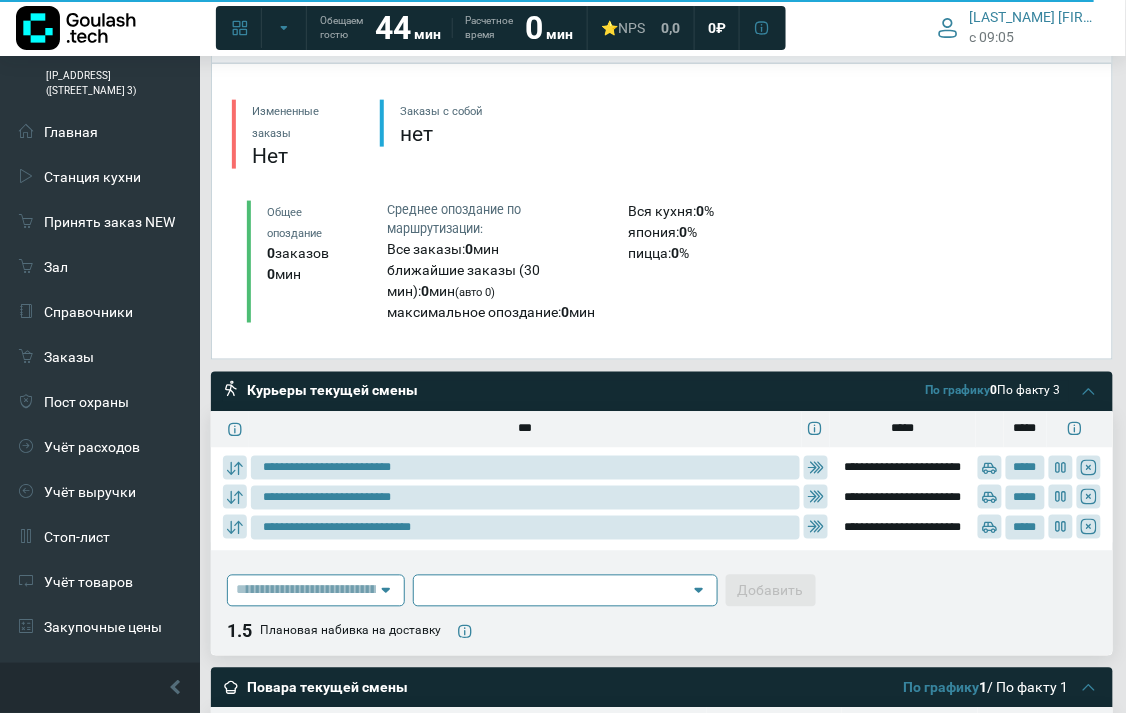 type on "**********" 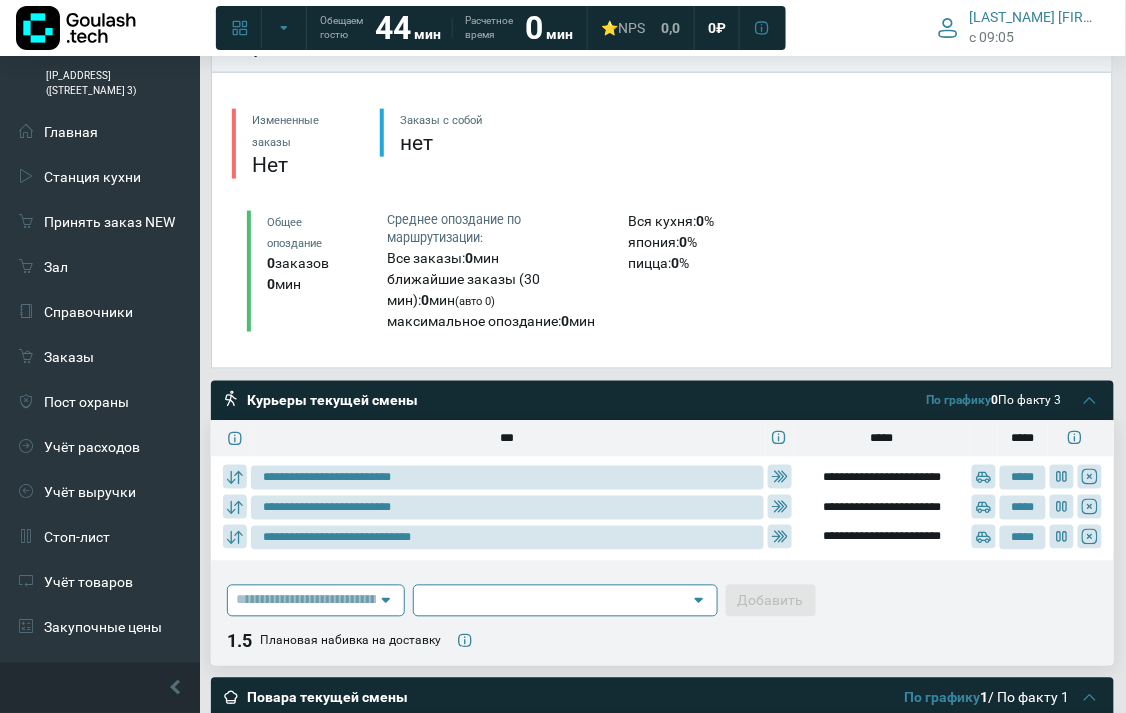 scroll, scrollTop: 512, scrollLeft: 0, axis: vertical 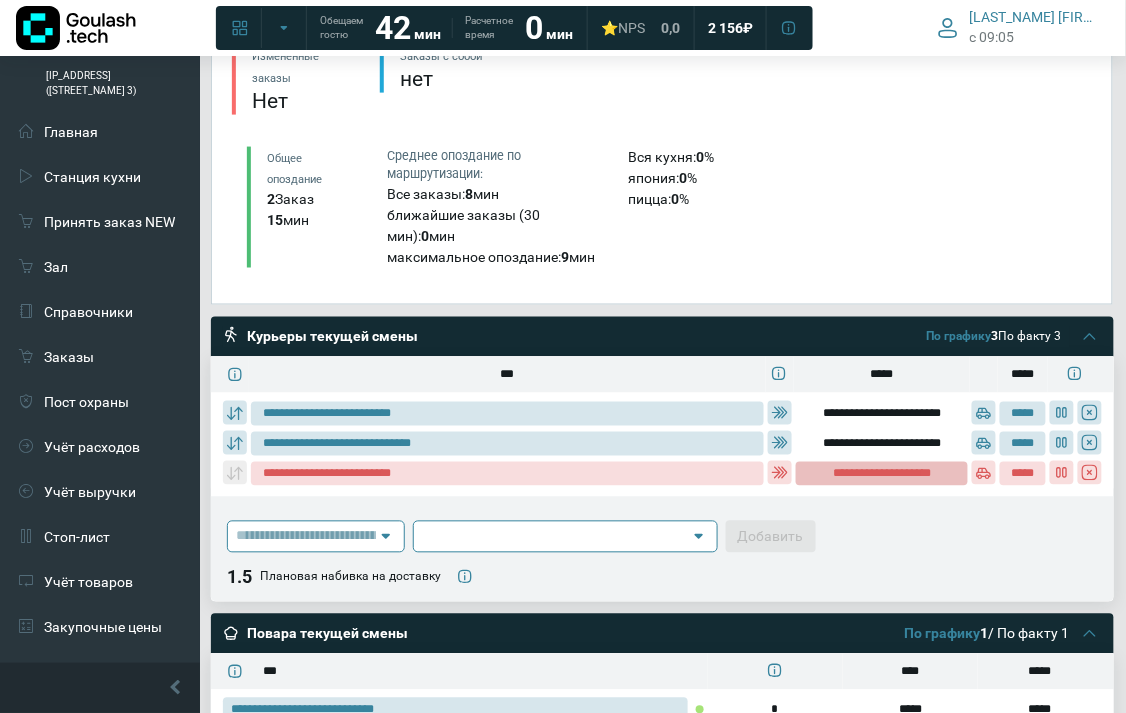 click on "**********" at bounding box center (881, 474) 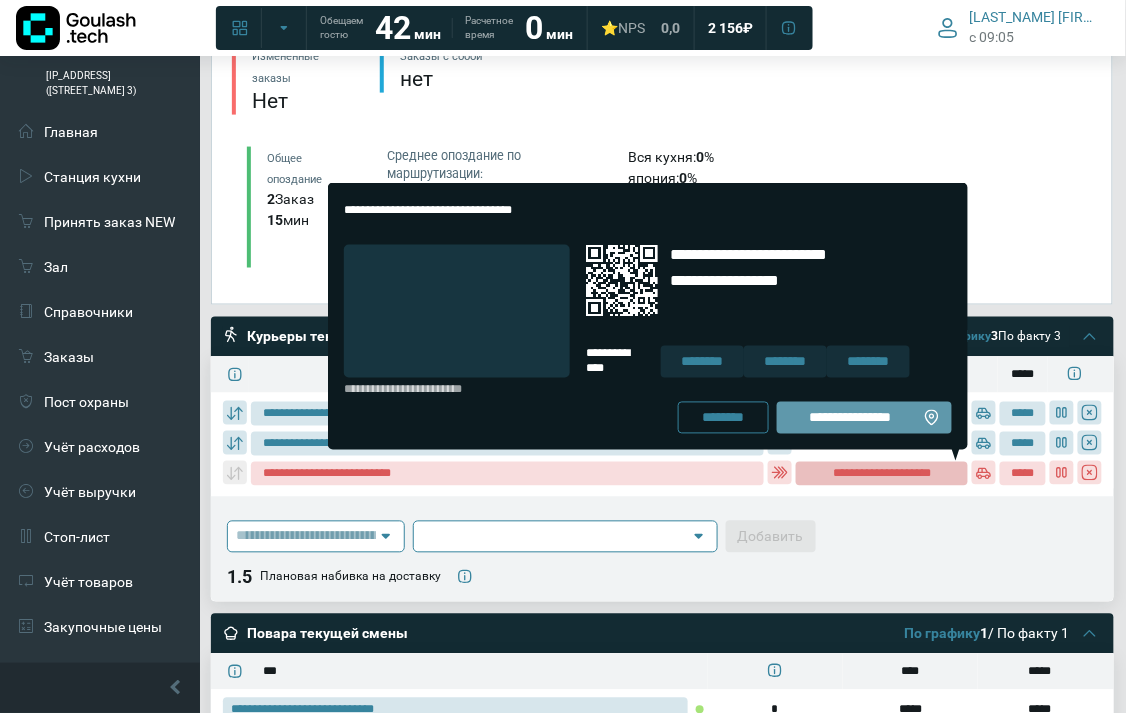 click on "**********" at bounding box center (850, 418) 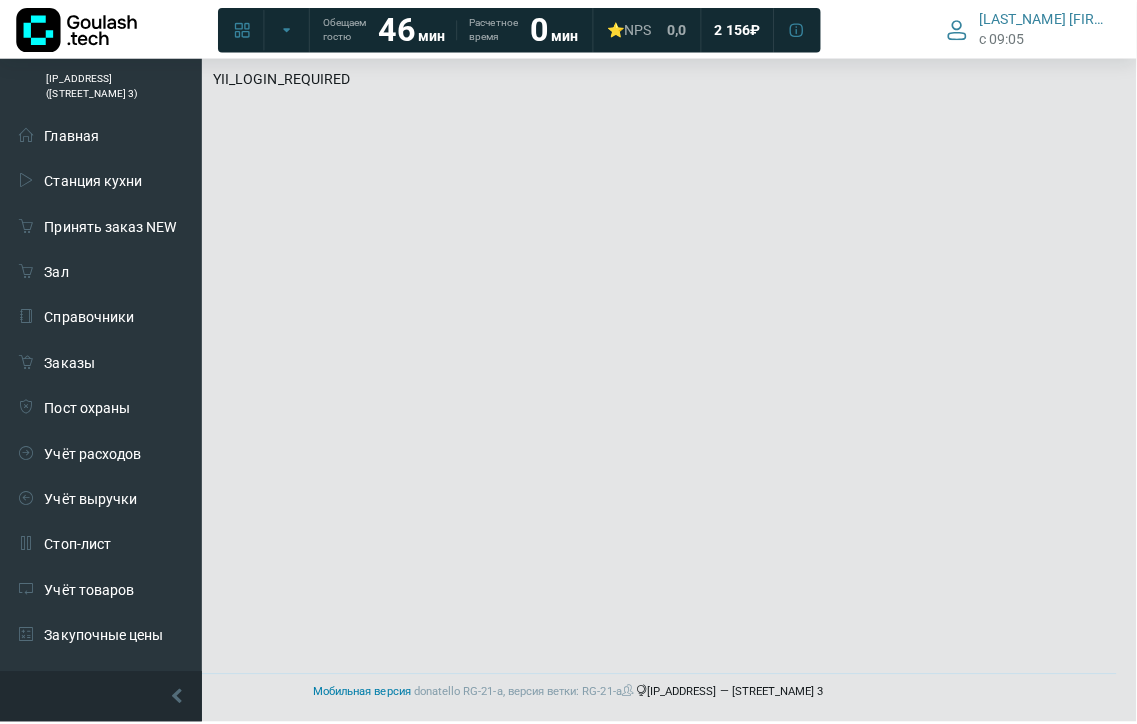 scroll, scrollTop: 0, scrollLeft: 0, axis: both 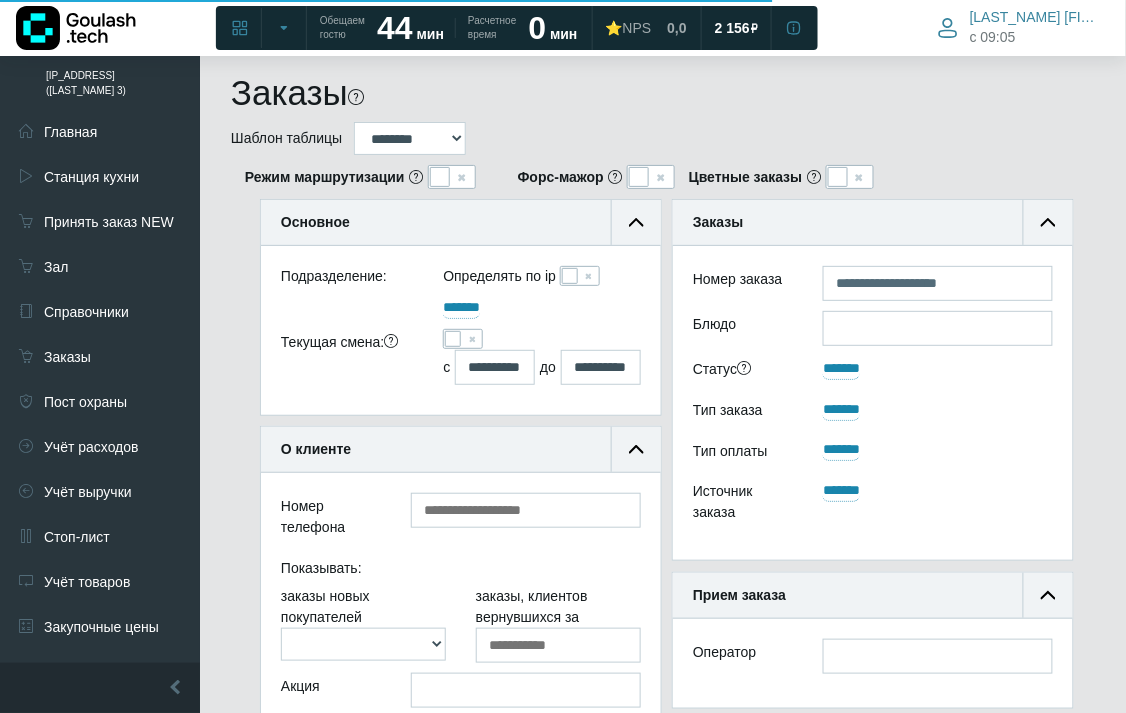 click at bounding box center [453, 339] 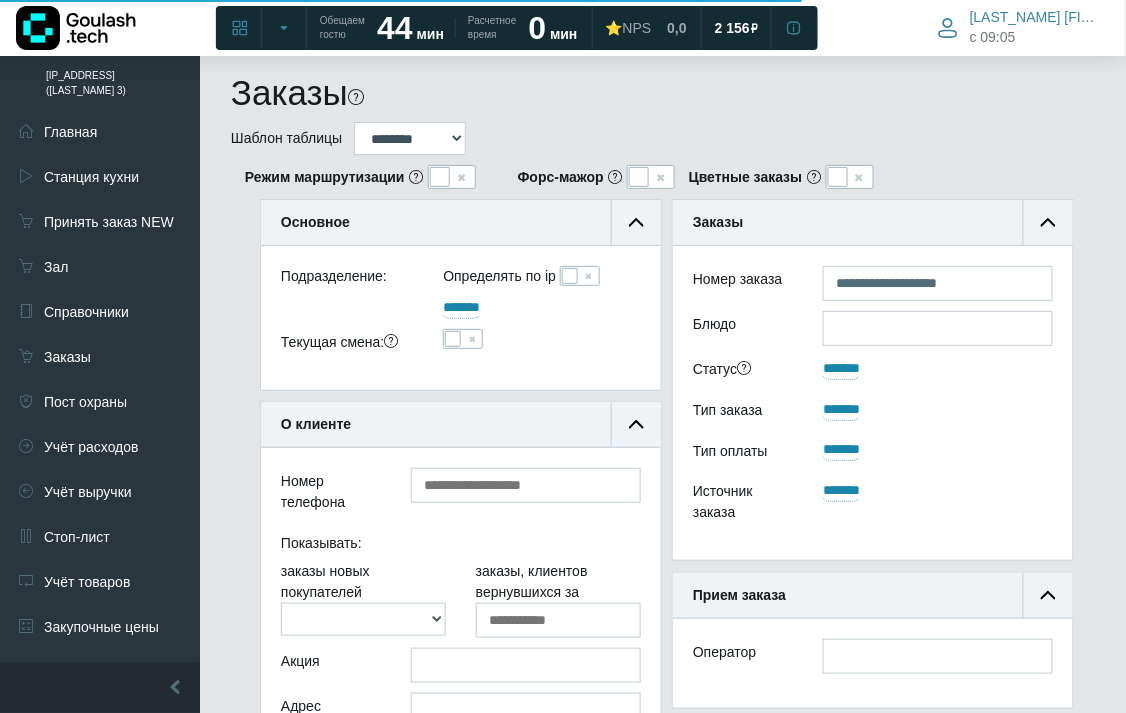 scroll, scrollTop: 444, scrollLeft: 0, axis: vertical 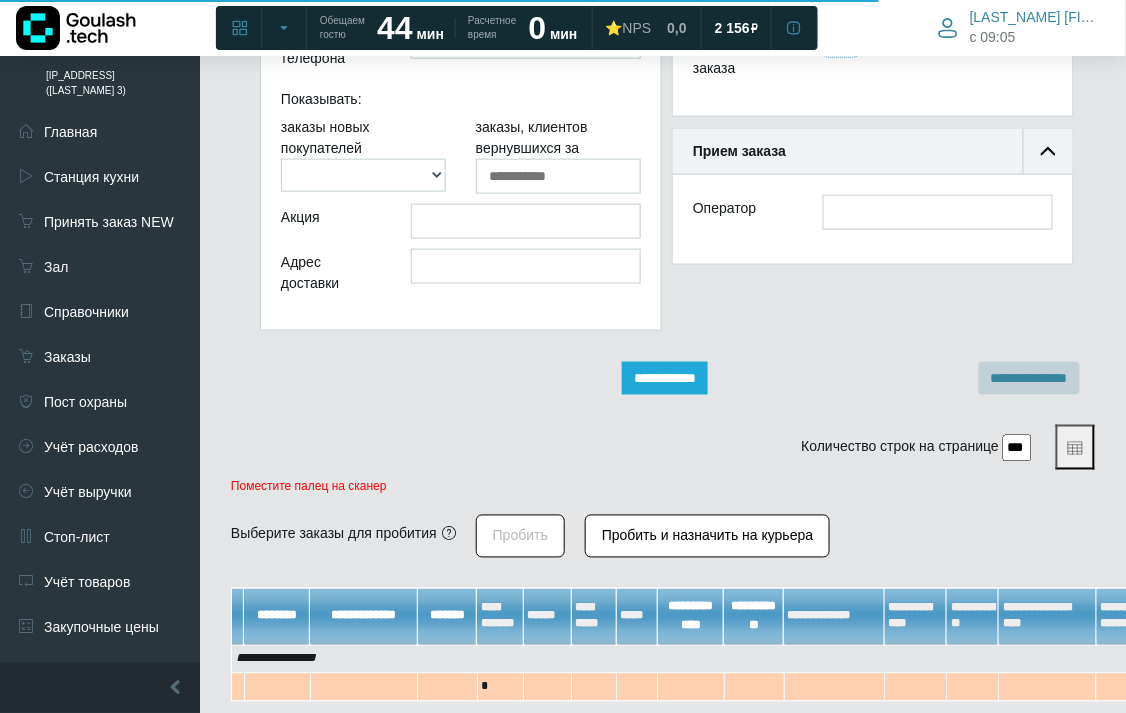 click on "**********" at bounding box center [665, 378] 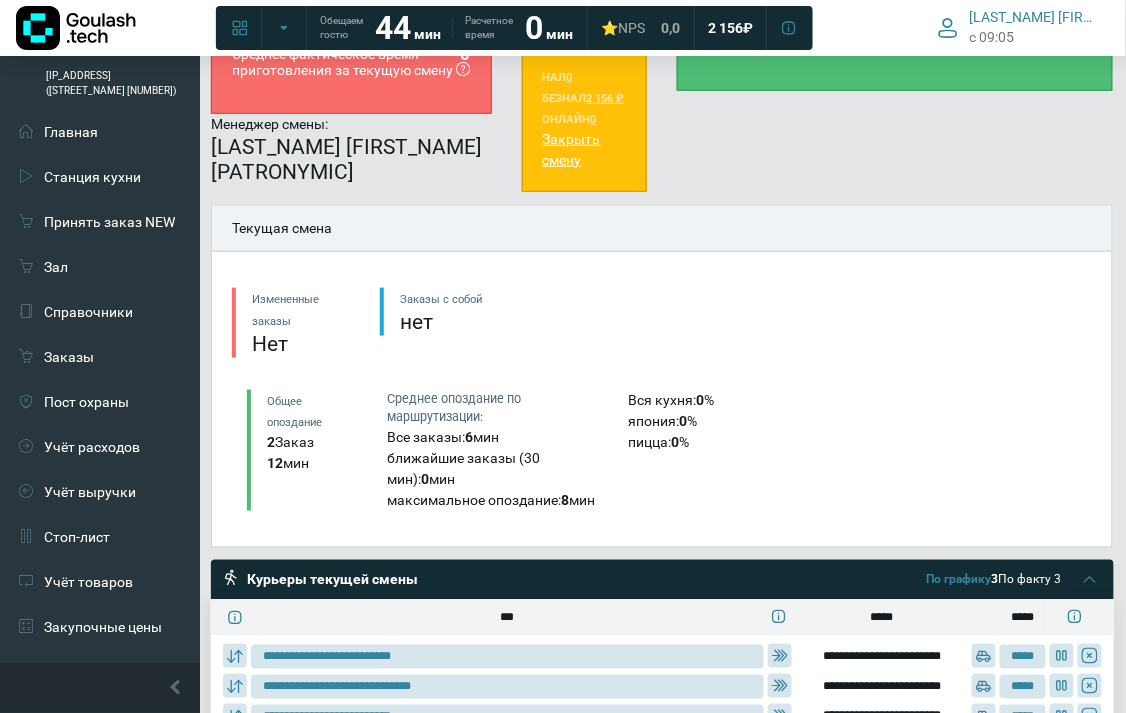 scroll, scrollTop: 555, scrollLeft: 0, axis: vertical 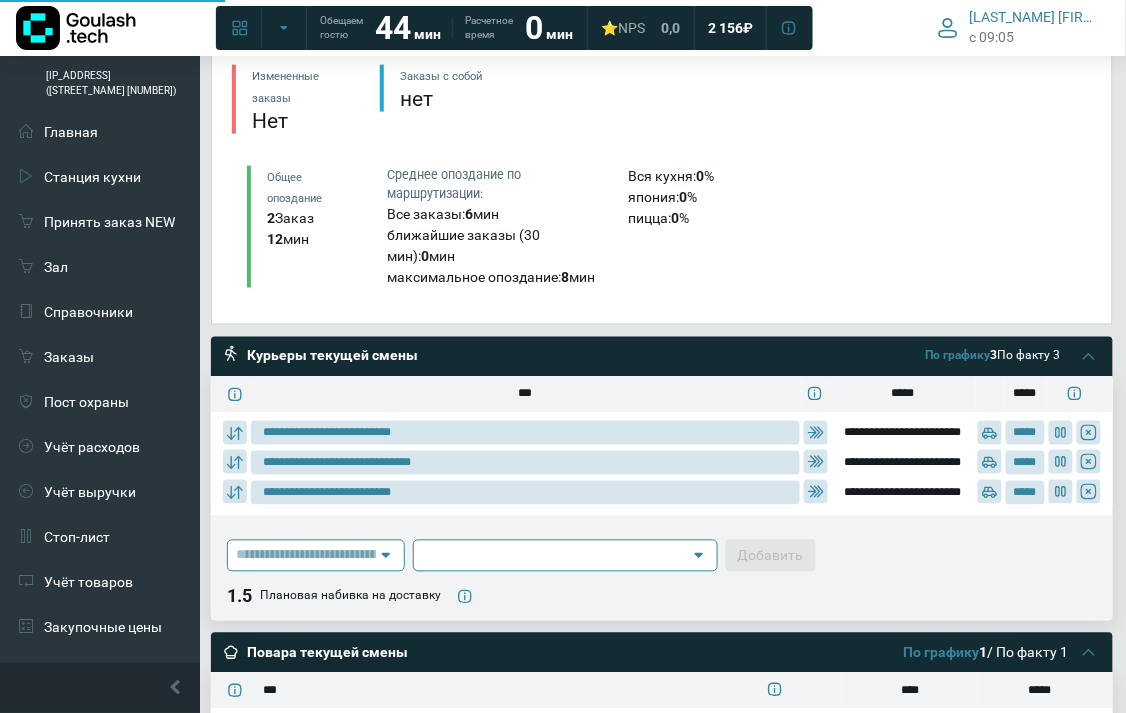 type on "**********" 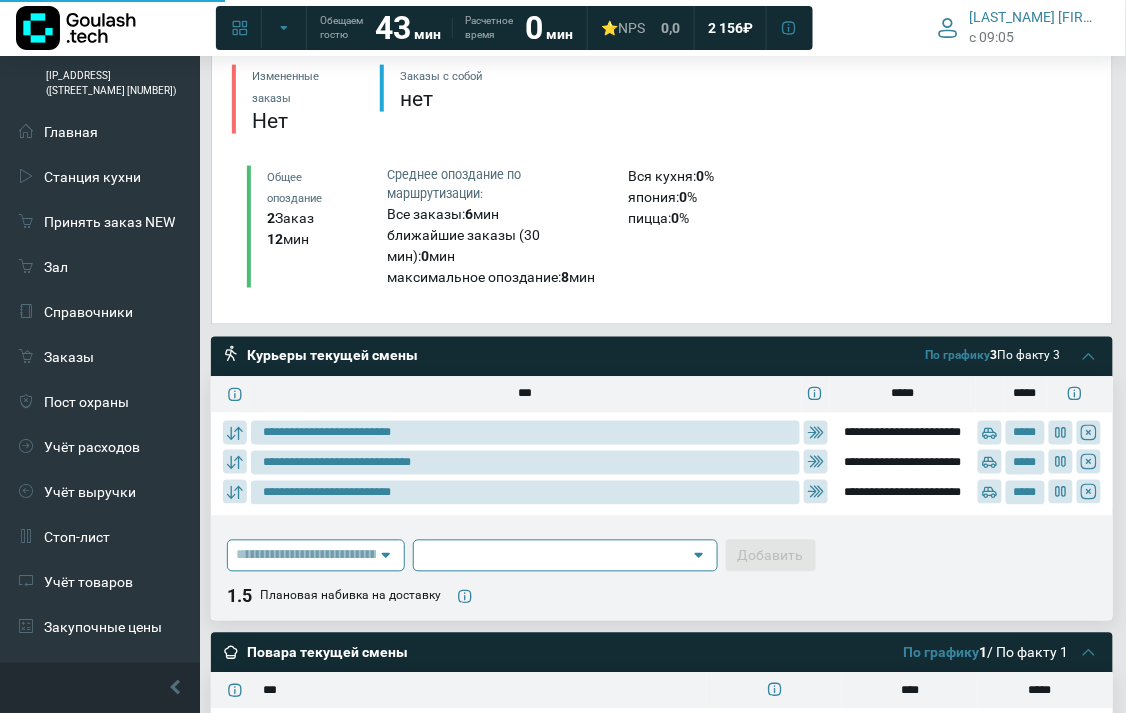 type on "**********" 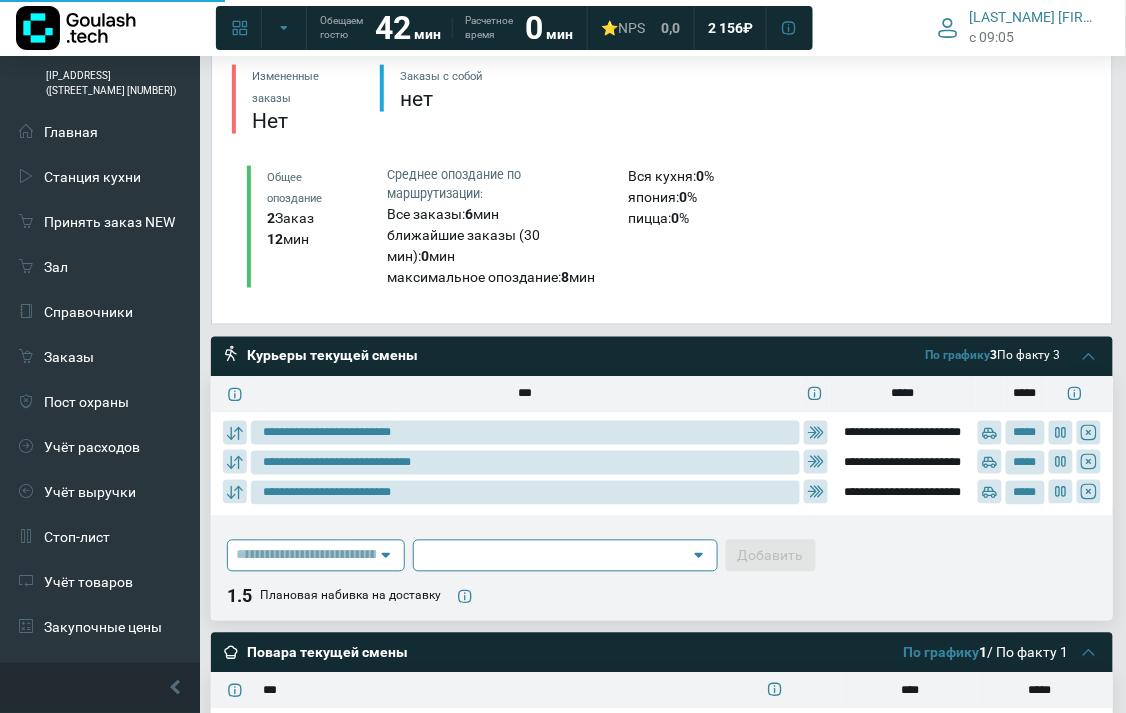 type on "**********" 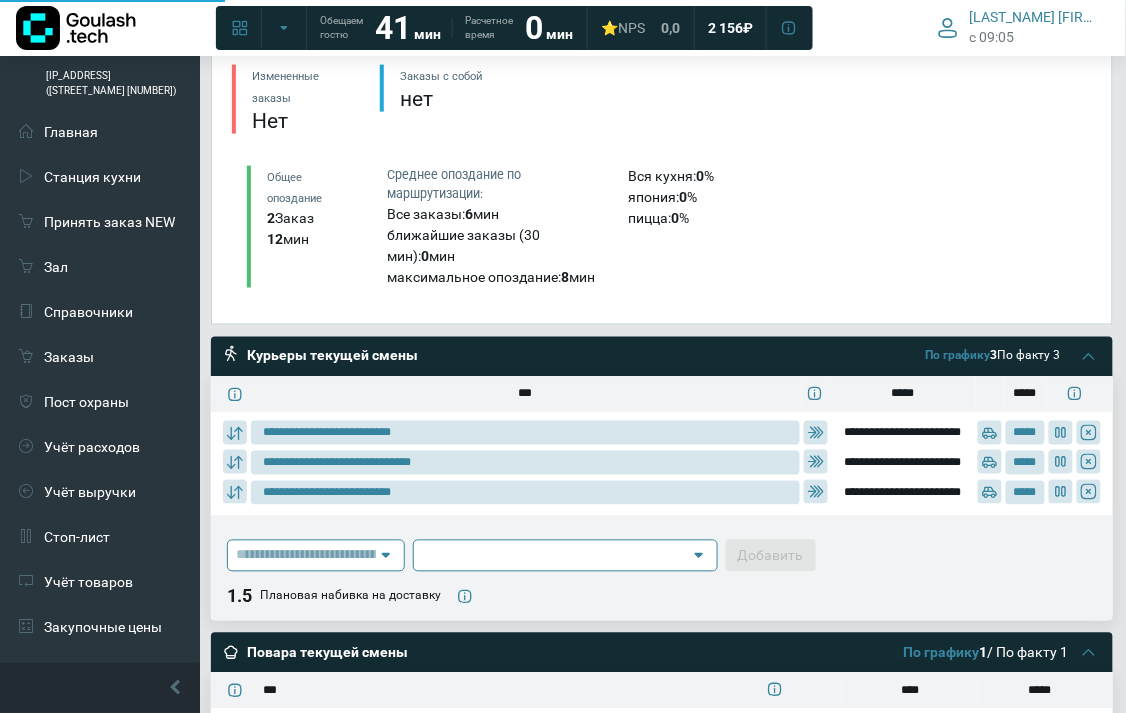 type on "**********" 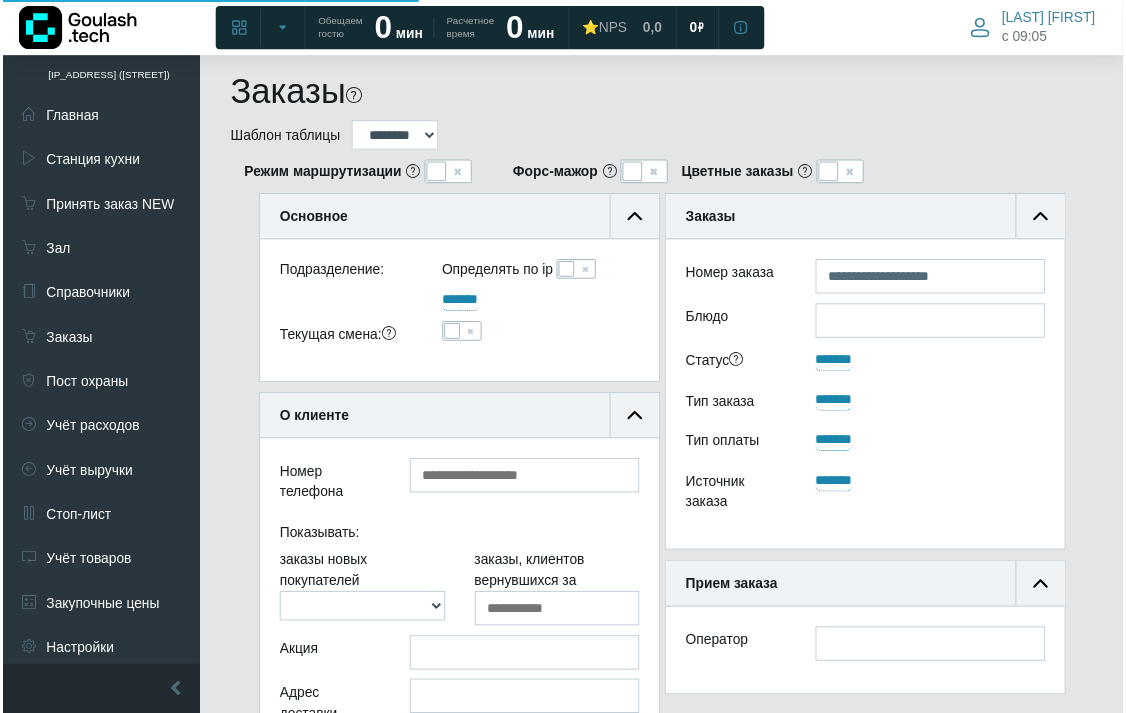 scroll, scrollTop: 0, scrollLeft: 0, axis: both 